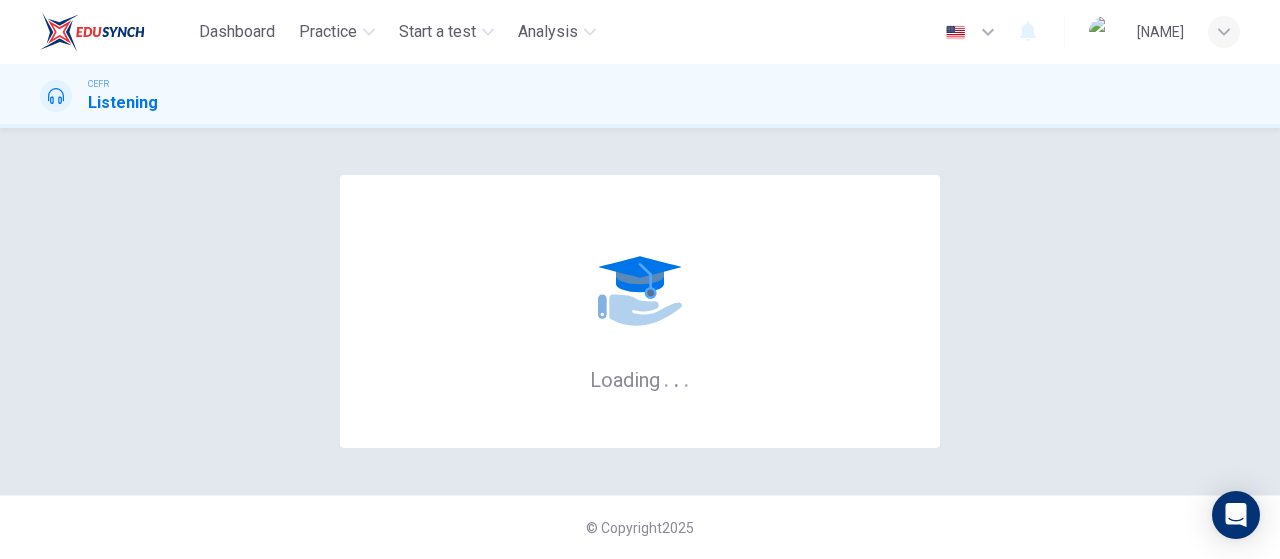 scroll, scrollTop: 0, scrollLeft: 0, axis: both 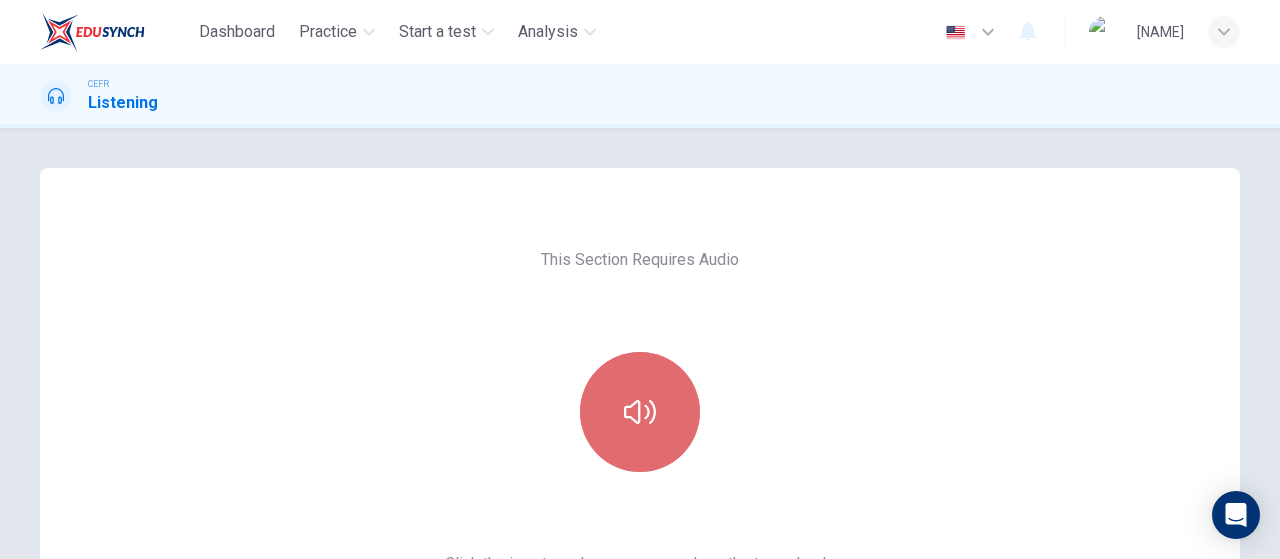 click at bounding box center (640, 412) 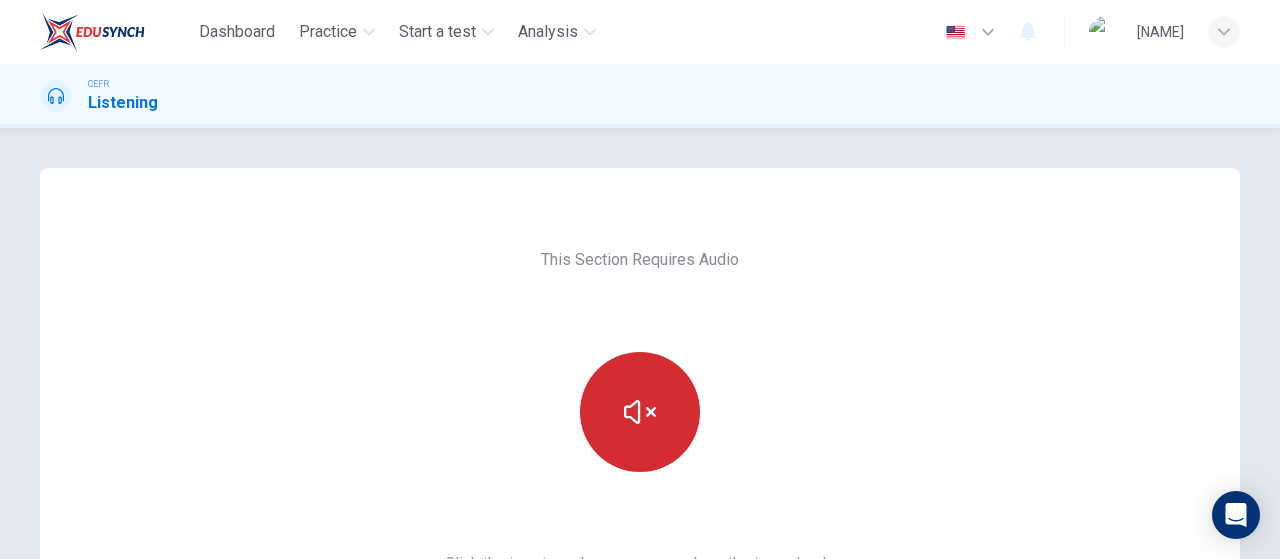 type 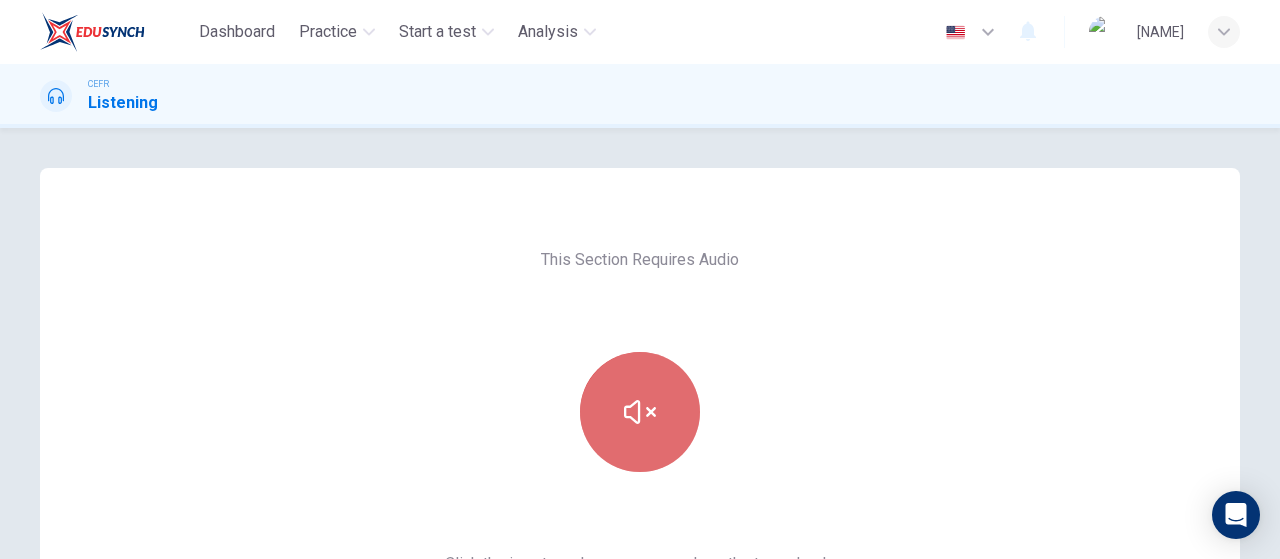 click at bounding box center [640, 412] 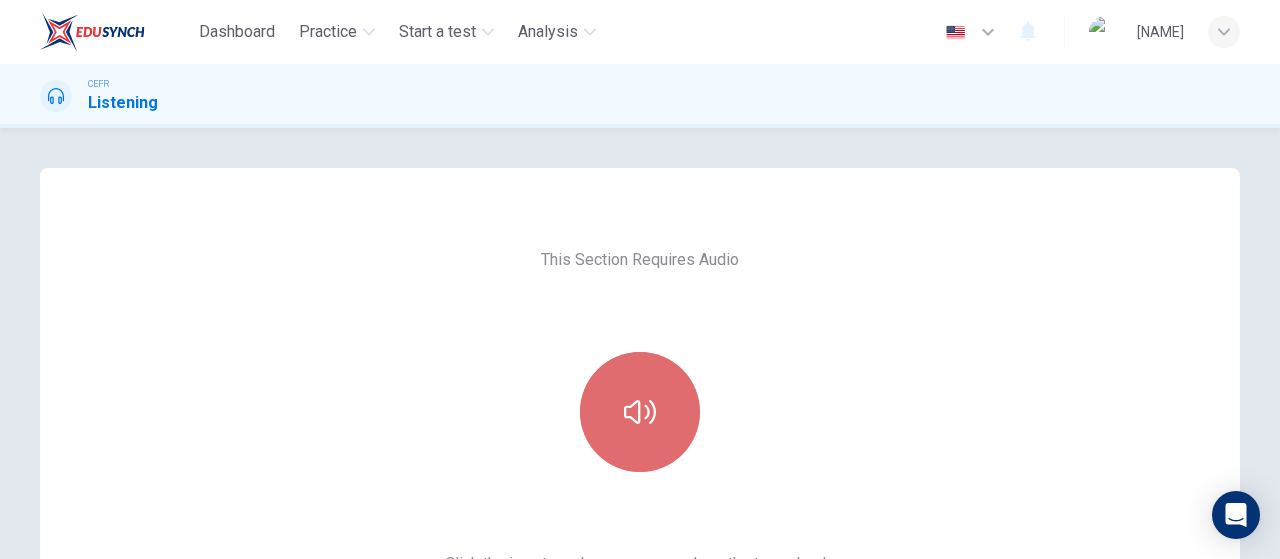 click at bounding box center [640, 412] 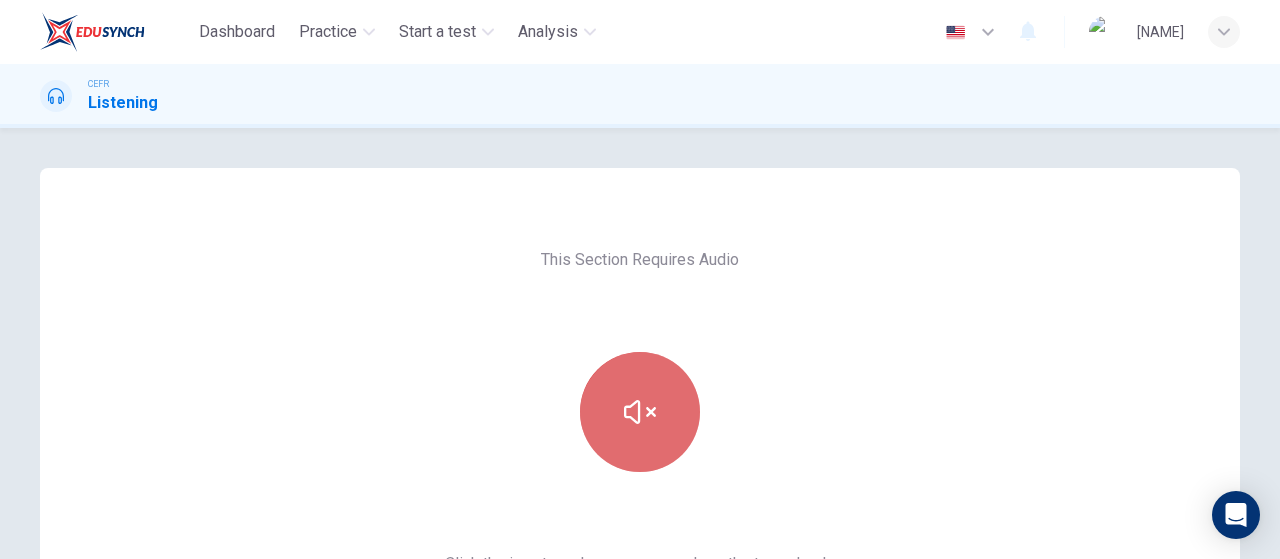click at bounding box center (640, 412) 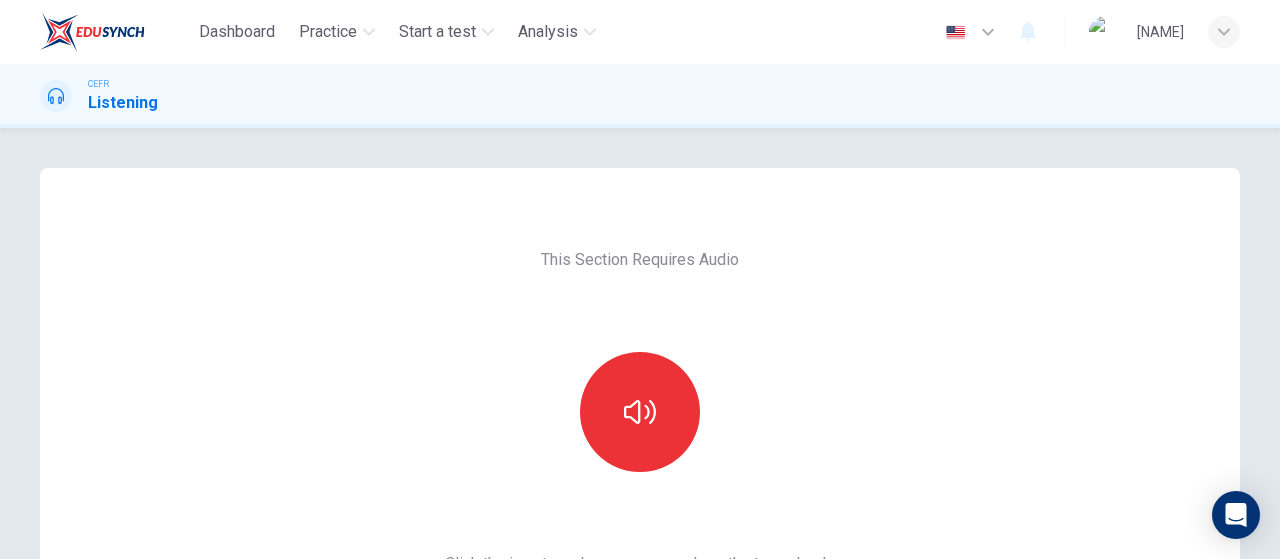 scroll, scrollTop: 212, scrollLeft: 0, axis: vertical 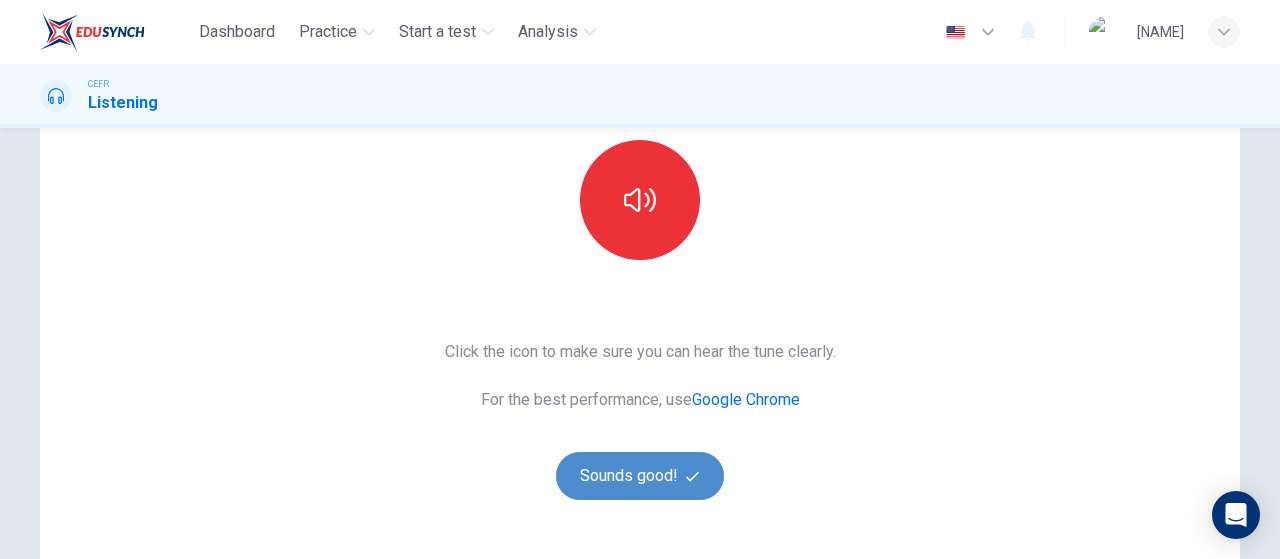 click on "Sounds good!" at bounding box center [640, 476] 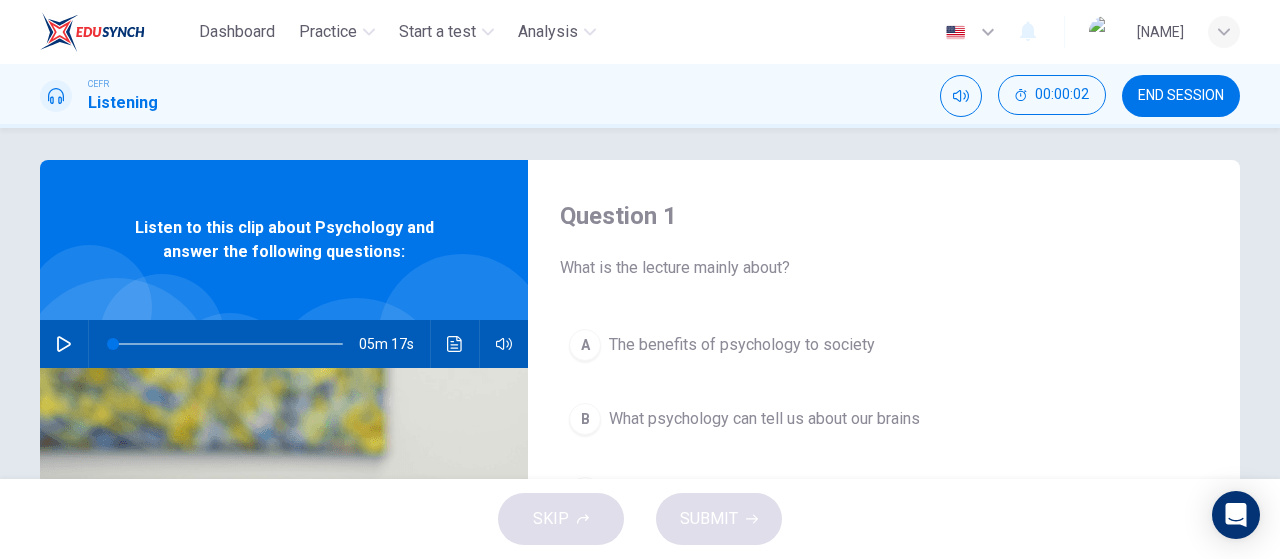 scroll, scrollTop: 0, scrollLeft: 0, axis: both 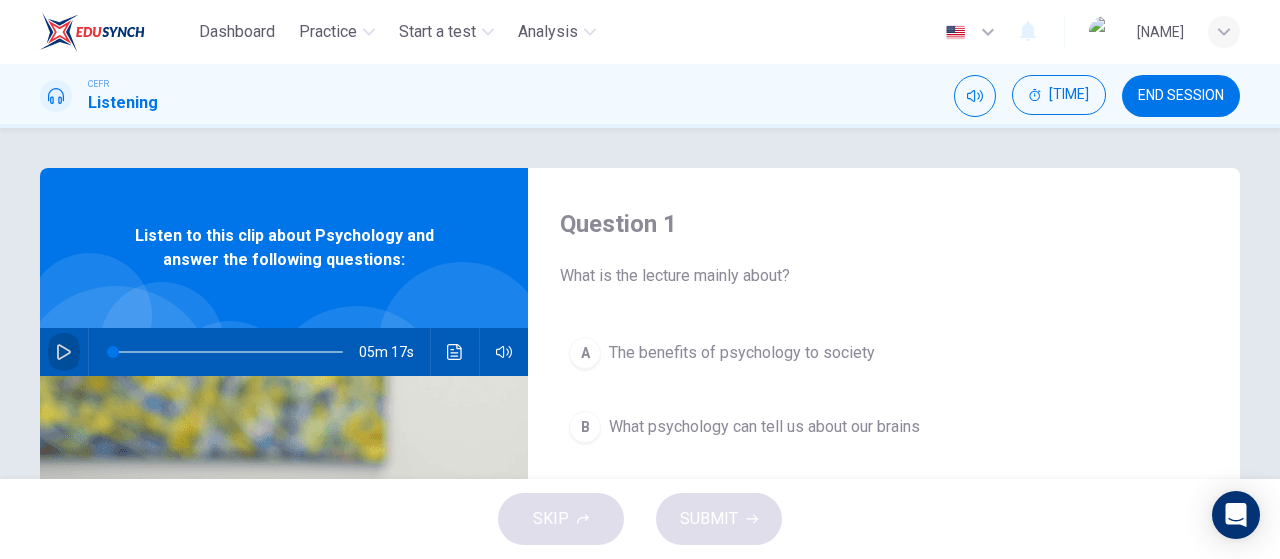 click at bounding box center [64, 352] 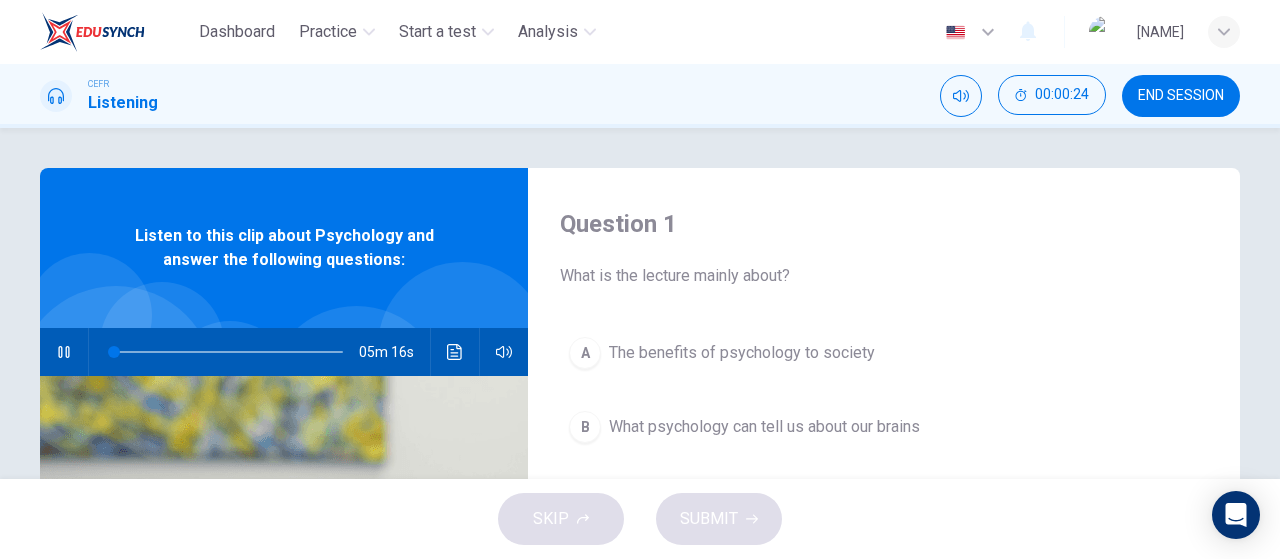 type 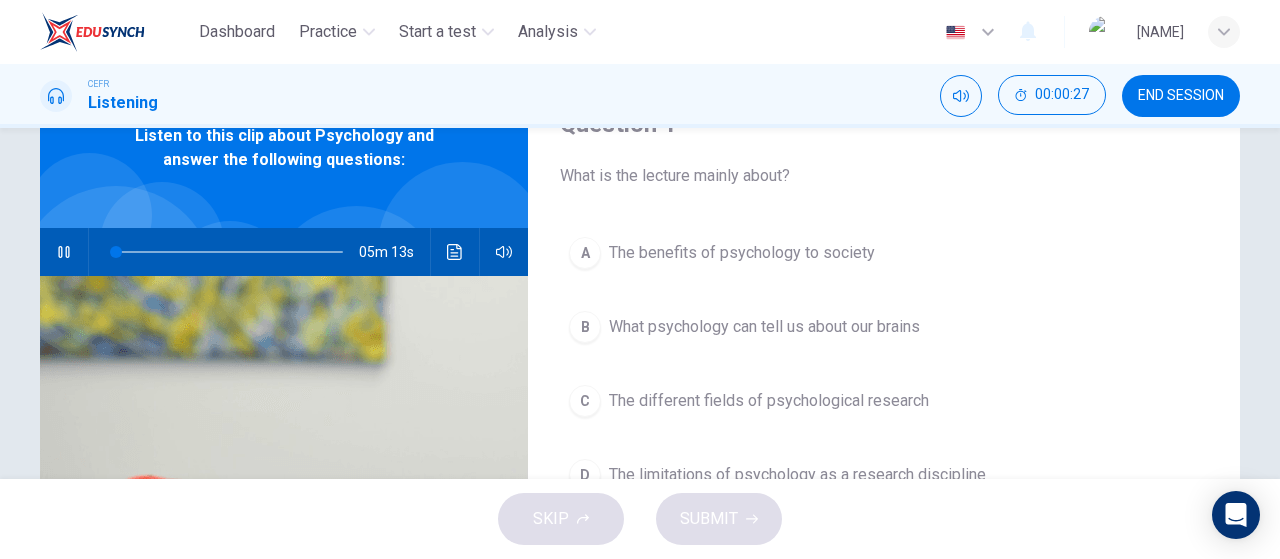 scroll, scrollTop: 101, scrollLeft: 0, axis: vertical 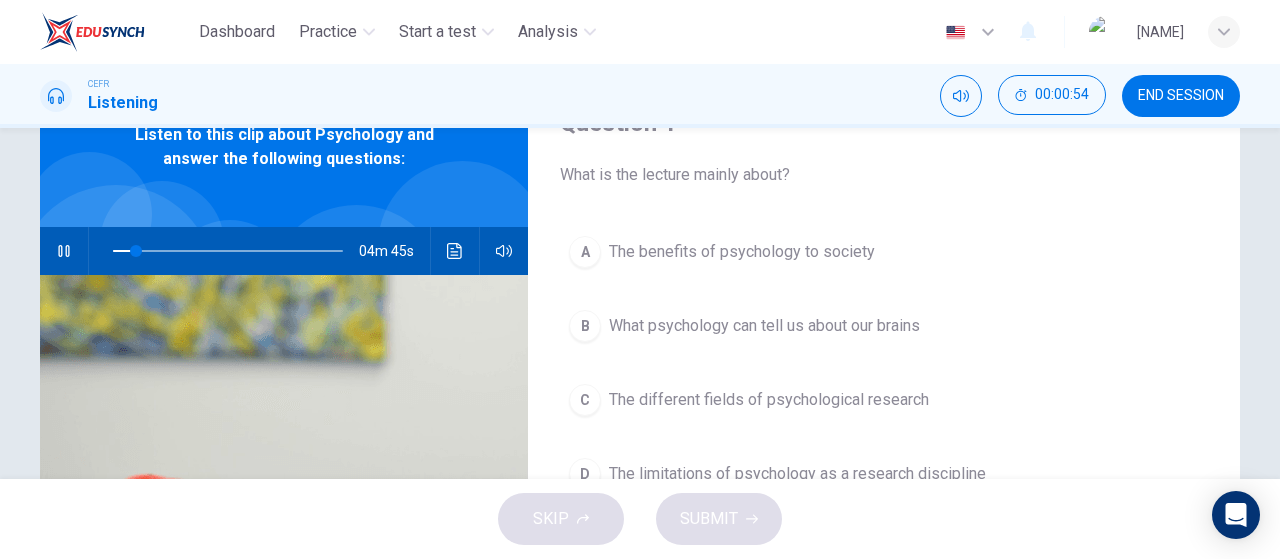 click at bounding box center (64, 251) 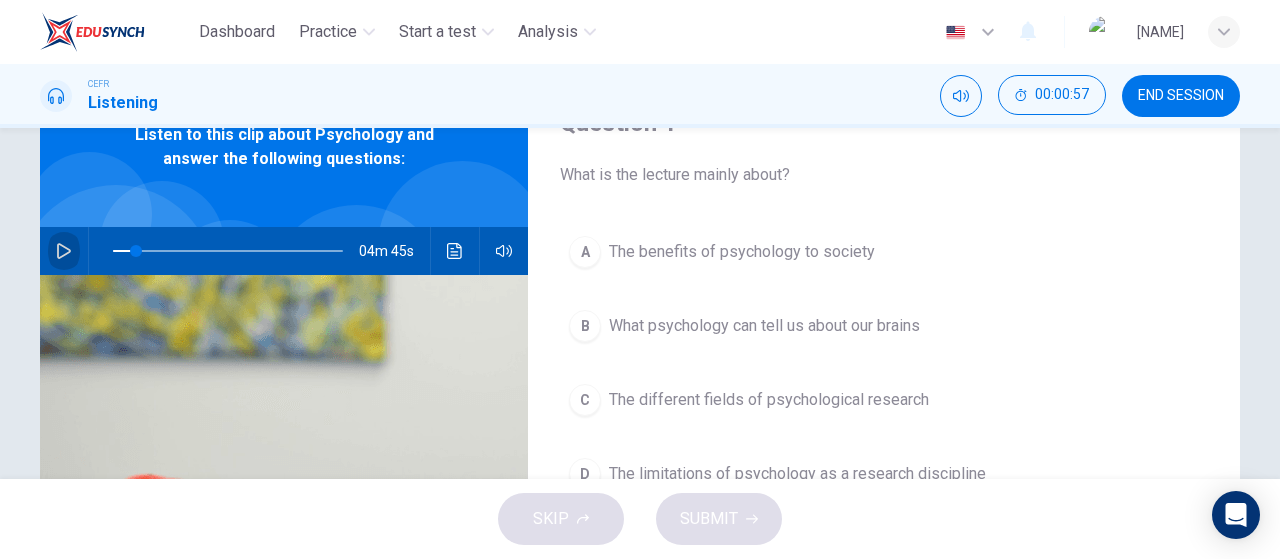 click at bounding box center (64, 251) 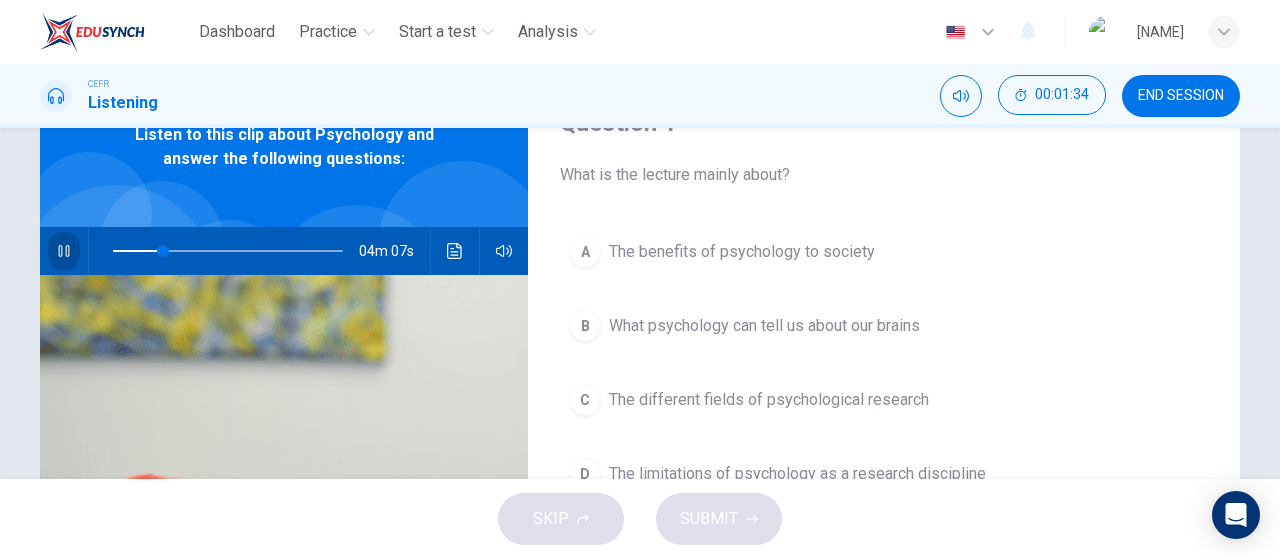 click at bounding box center (64, 251) 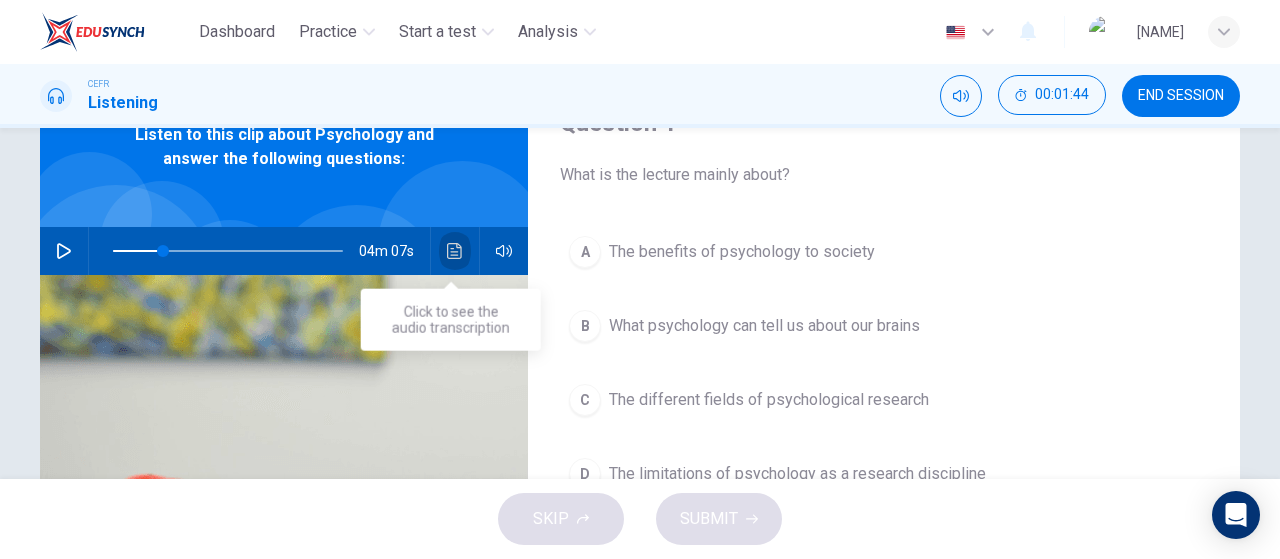click at bounding box center (454, 251) 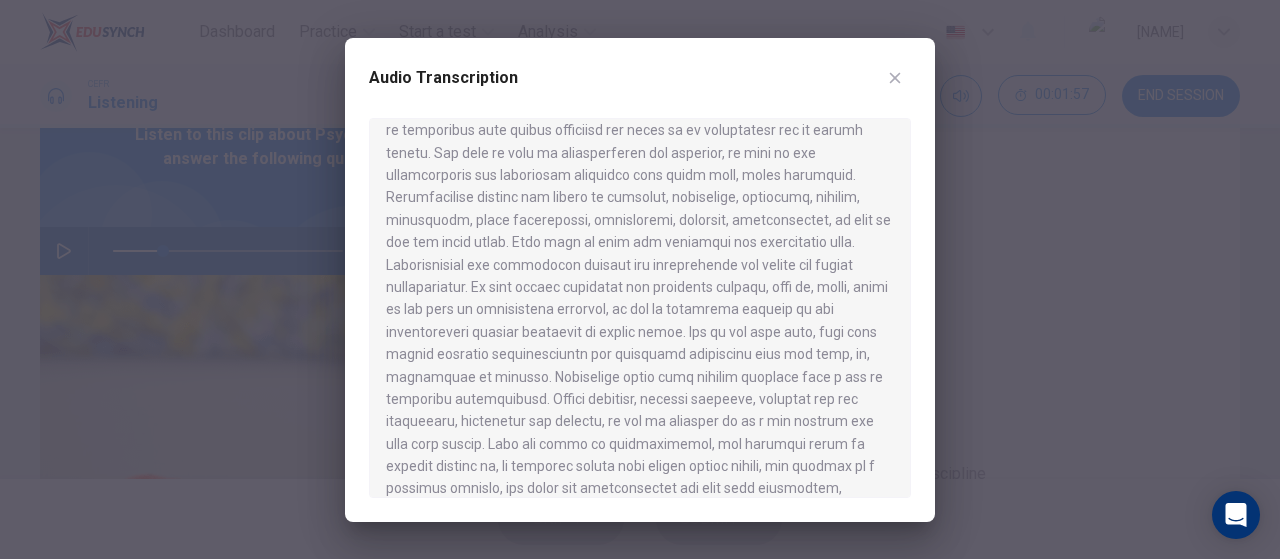 scroll, scrollTop: 245, scrollLeft: 0, axis: vertical 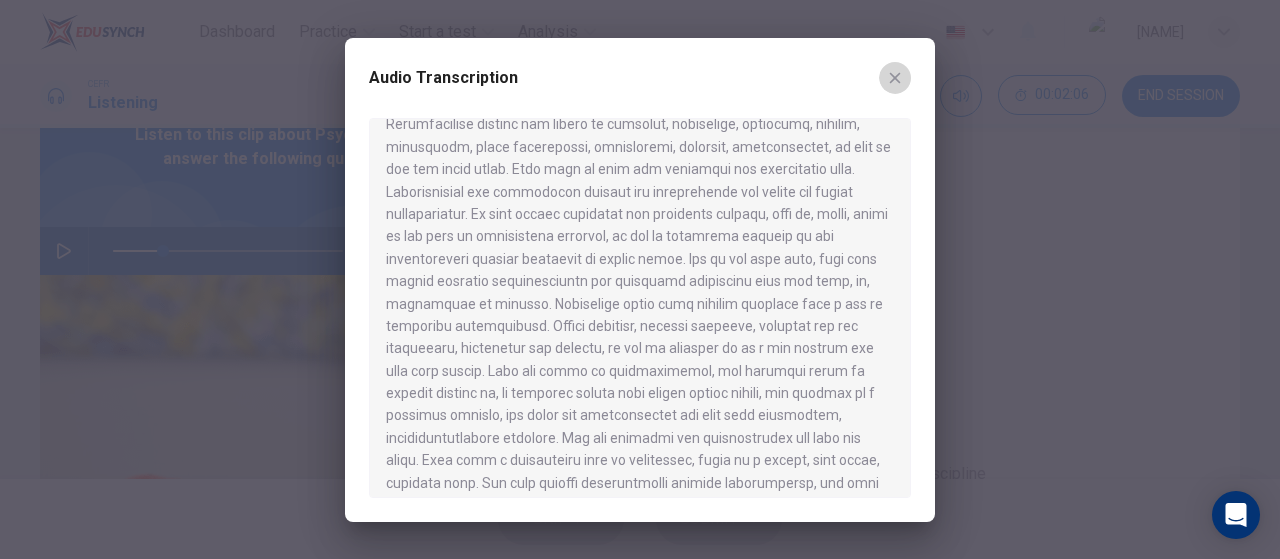 click at bounding box center [895, 78] 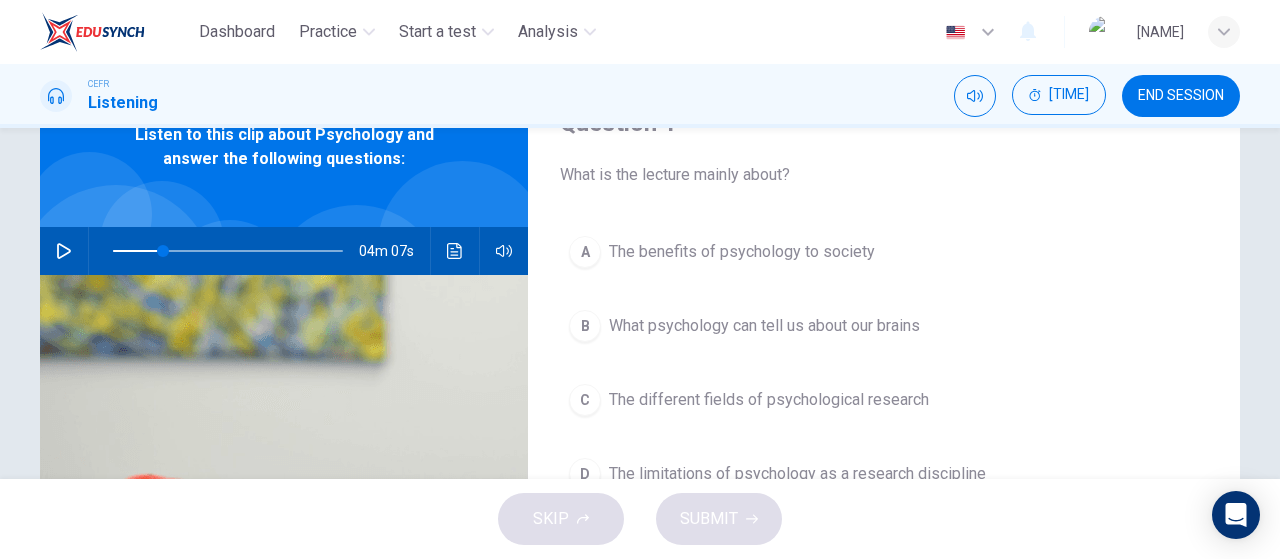click at bounding box center (64, 251) 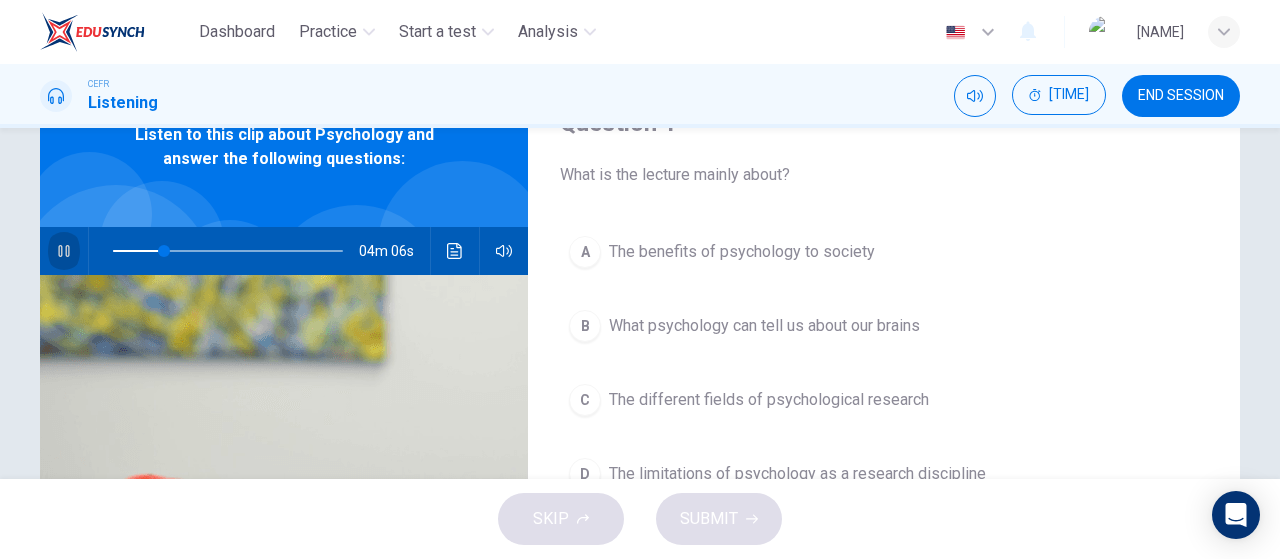 click at bounding box center [64, 251] 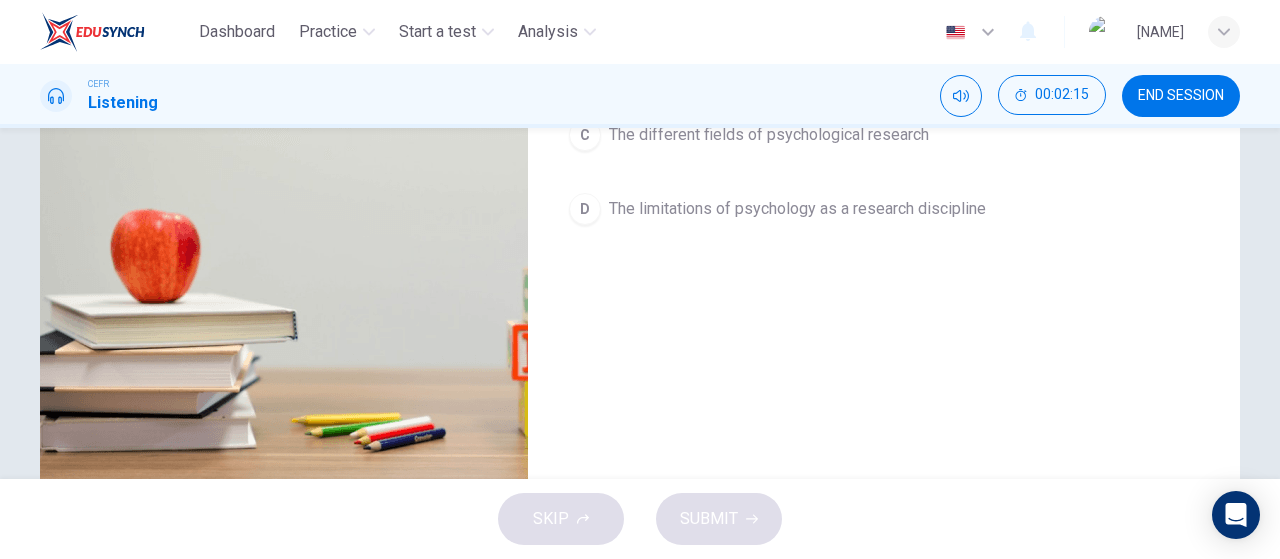 scroll, scrollTop: 424, scrollLeft: 0, axis: vertical 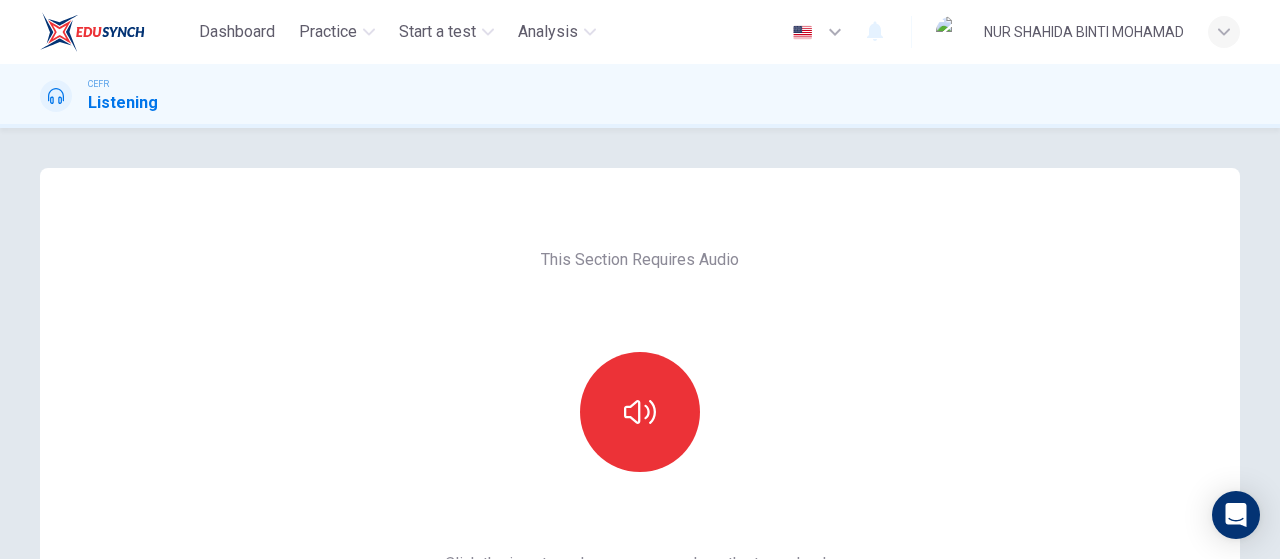 click at bounding box center [952, 32] 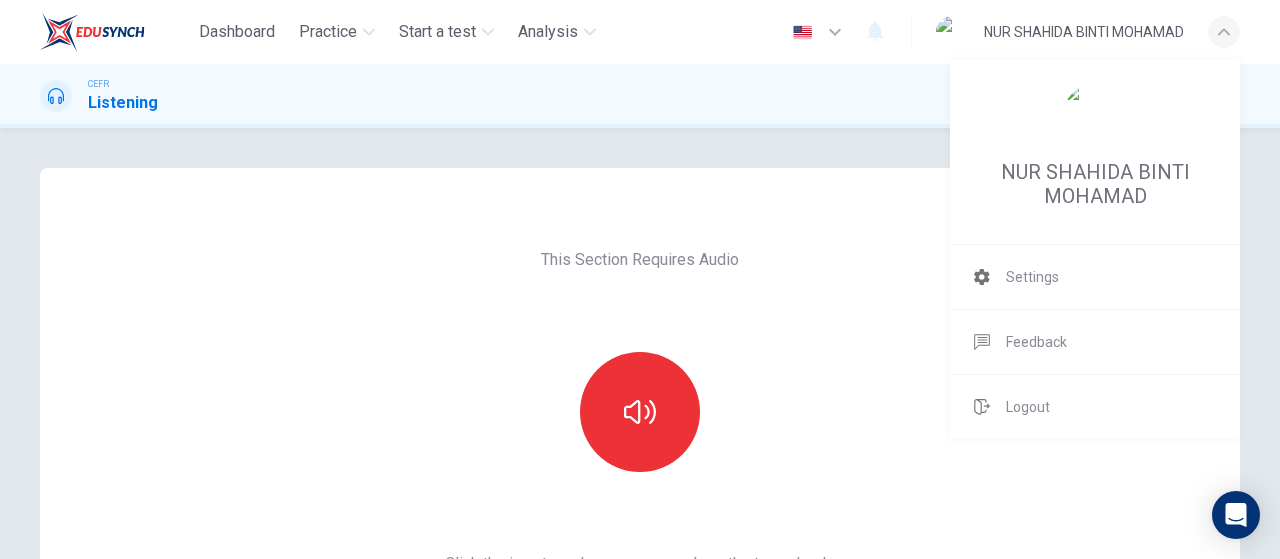 click at bounding box center (640, 279) 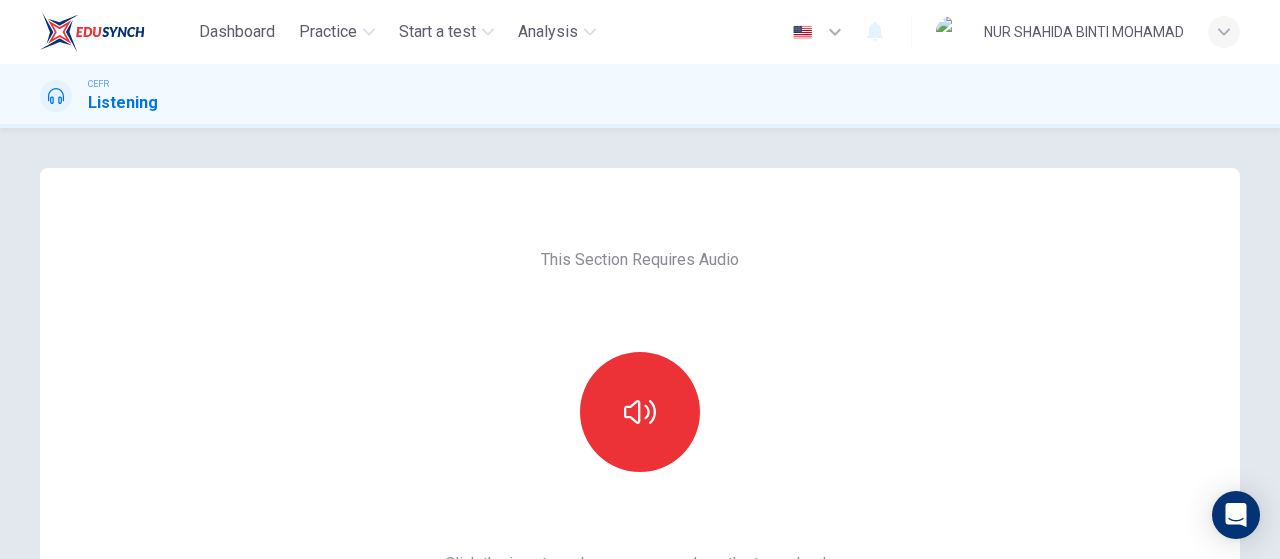 scroll, scrollTop: 377, scrollLeft: 0, axis: vertical 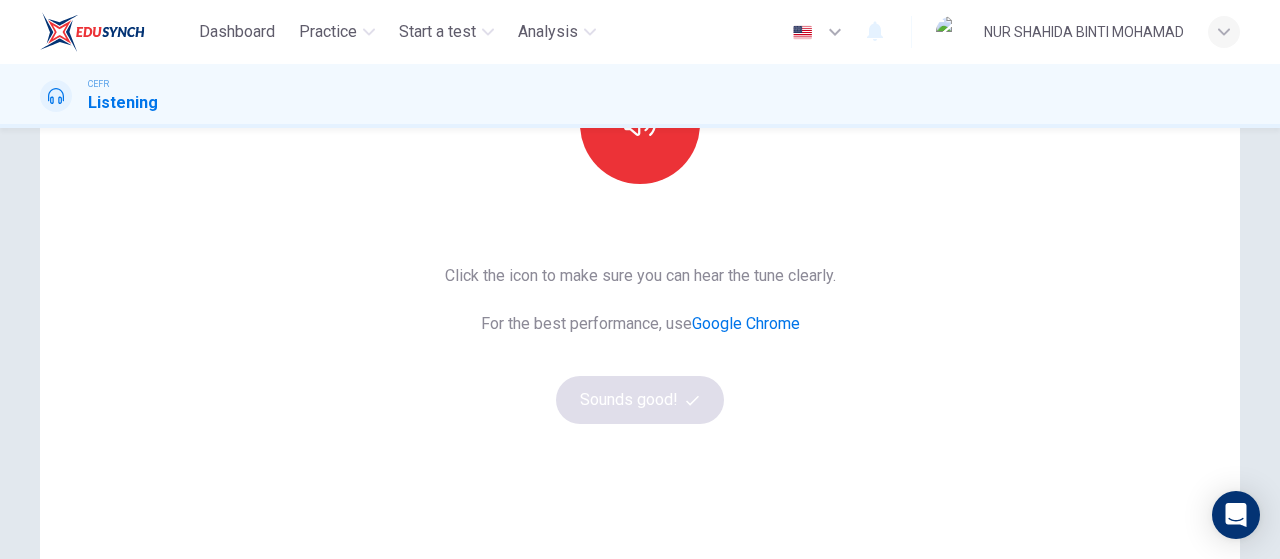 click at bounding box center (640, 124) 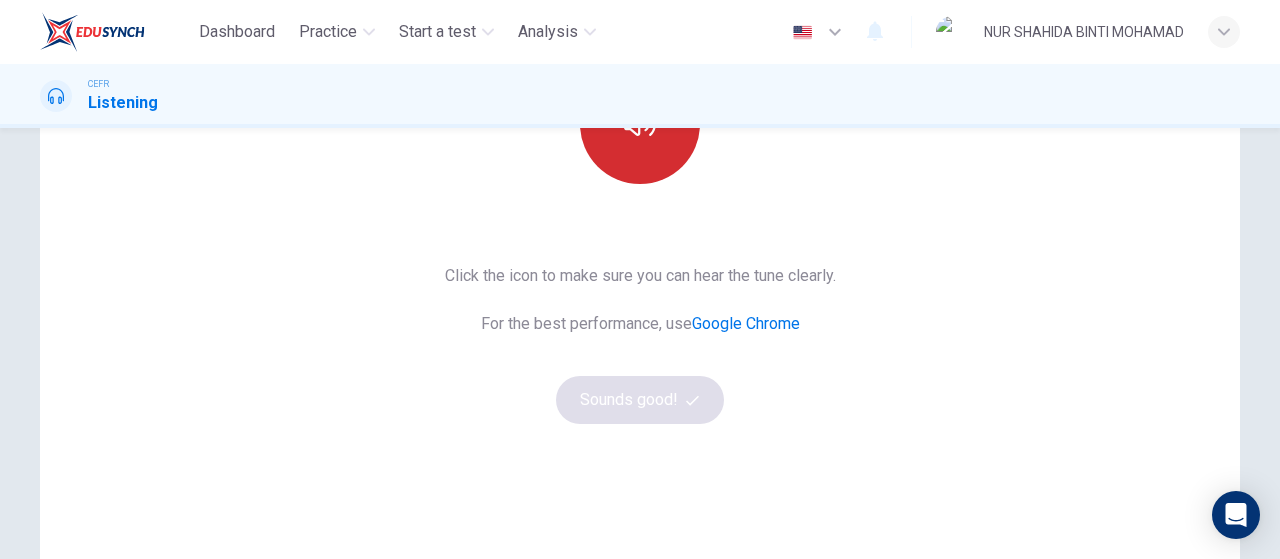 click at bounding box center [640, 124] 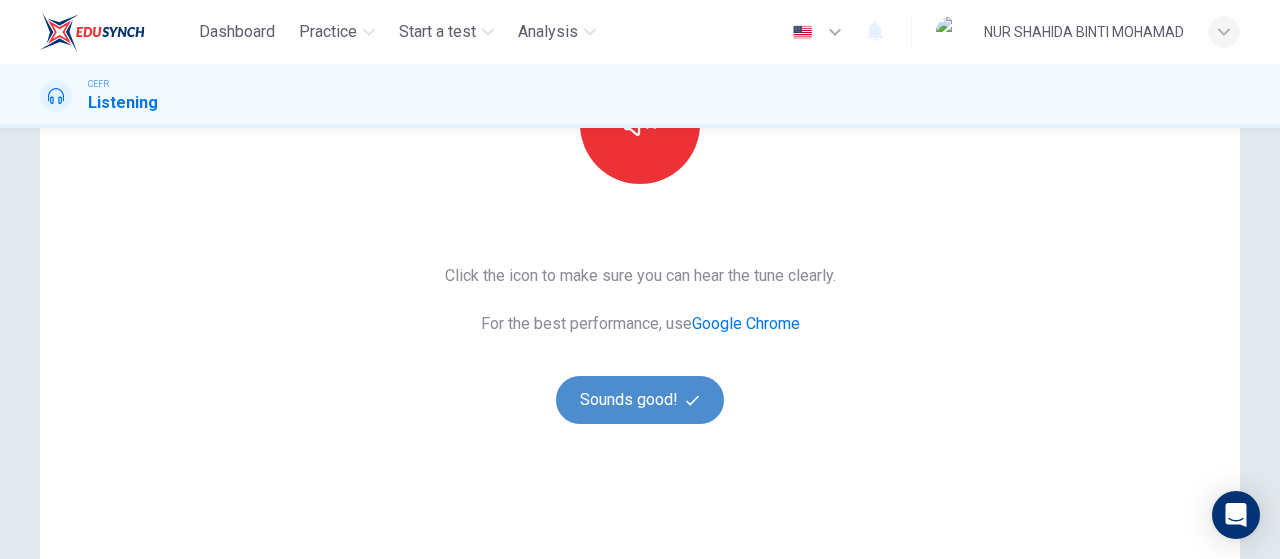 click on "Sounds good!" at bounding box center (640, 400) 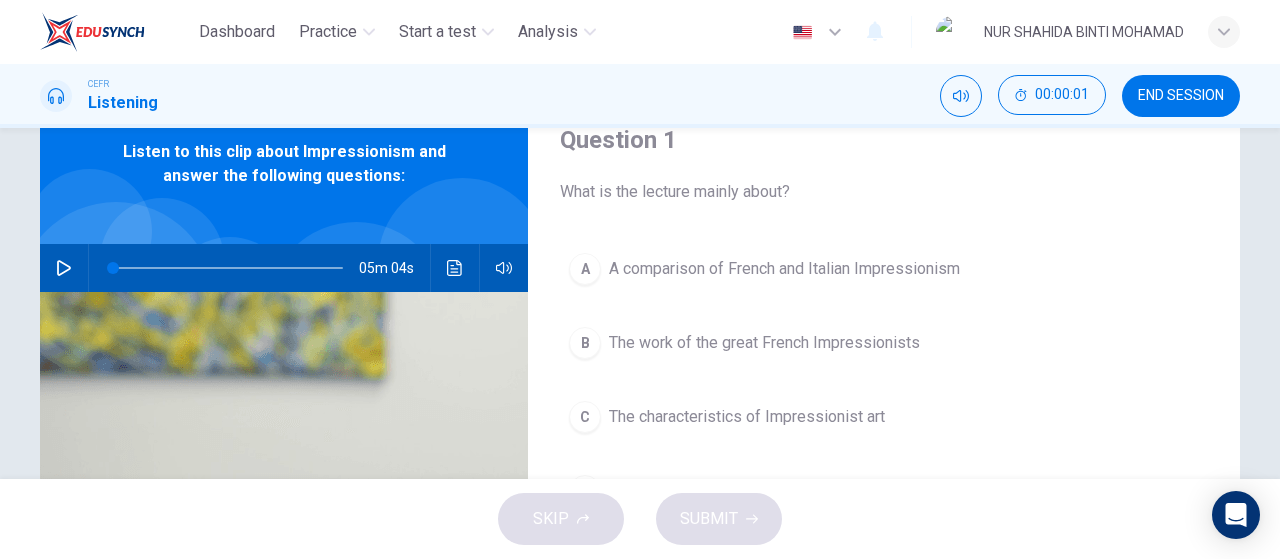 scroll, scrollTop: 86, scrollLeft: 0, axis: vertical 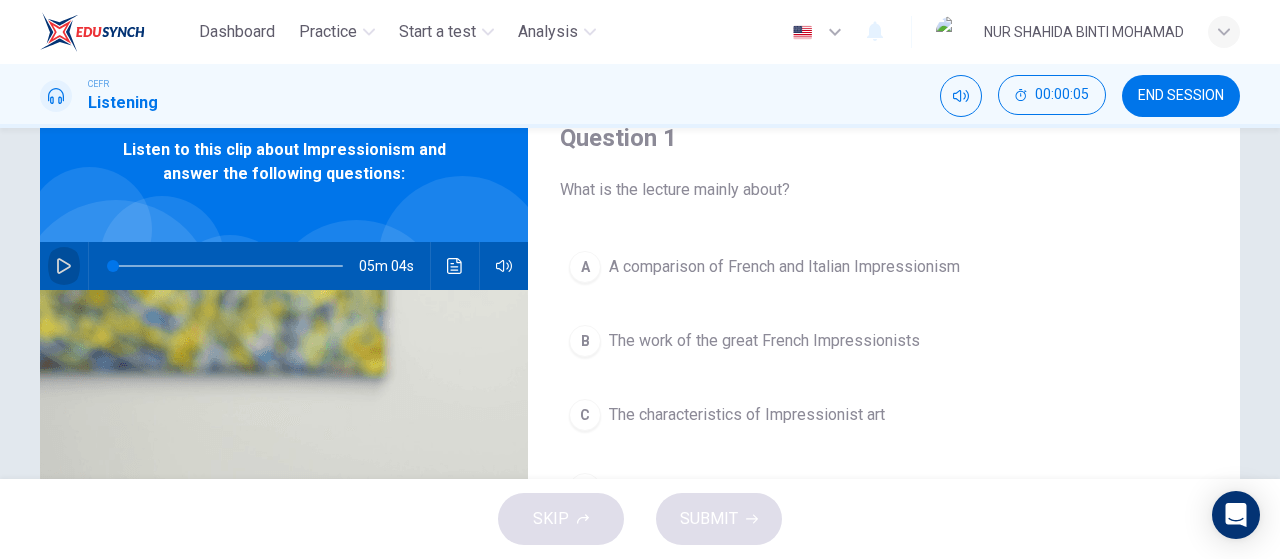 click at bounding box center [64, 266] 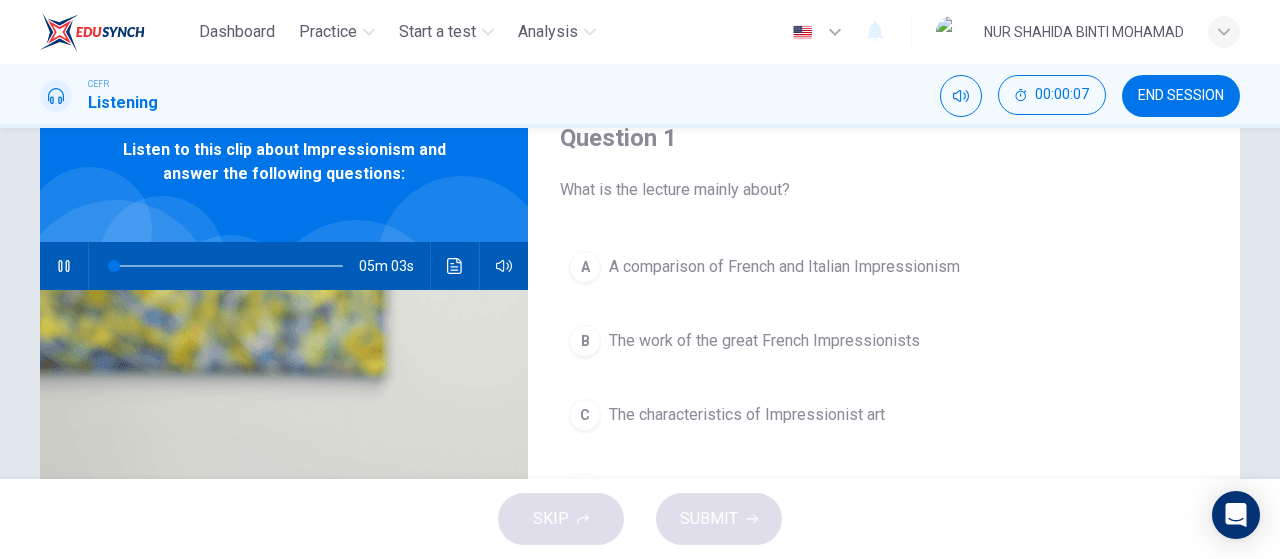 type 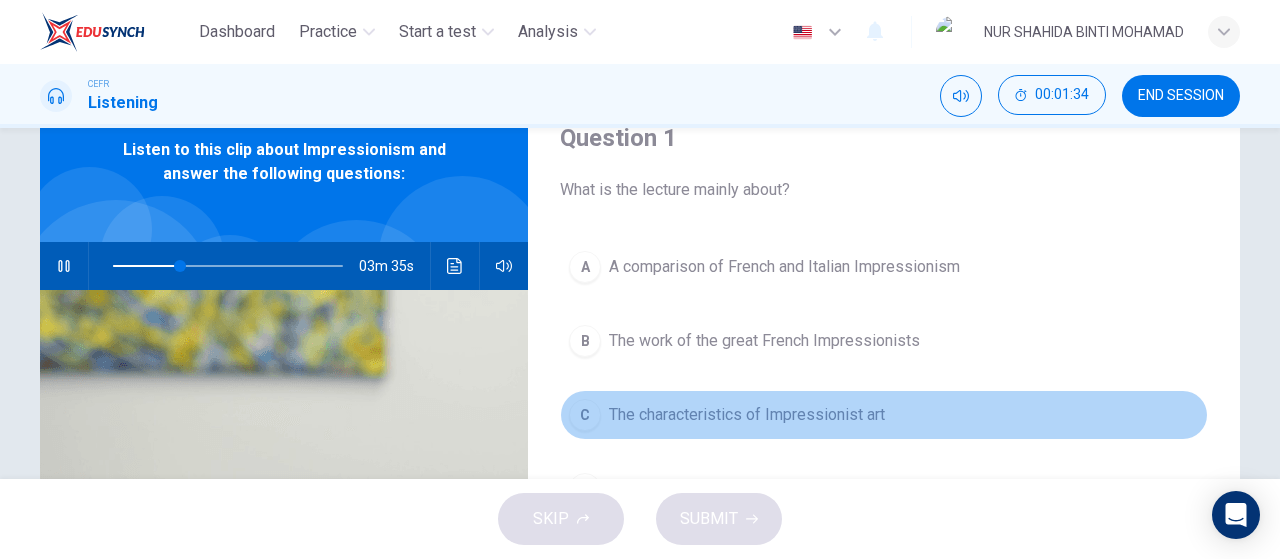 click on "The characteristics of Impressionist art" at bounding box center (784, 267) 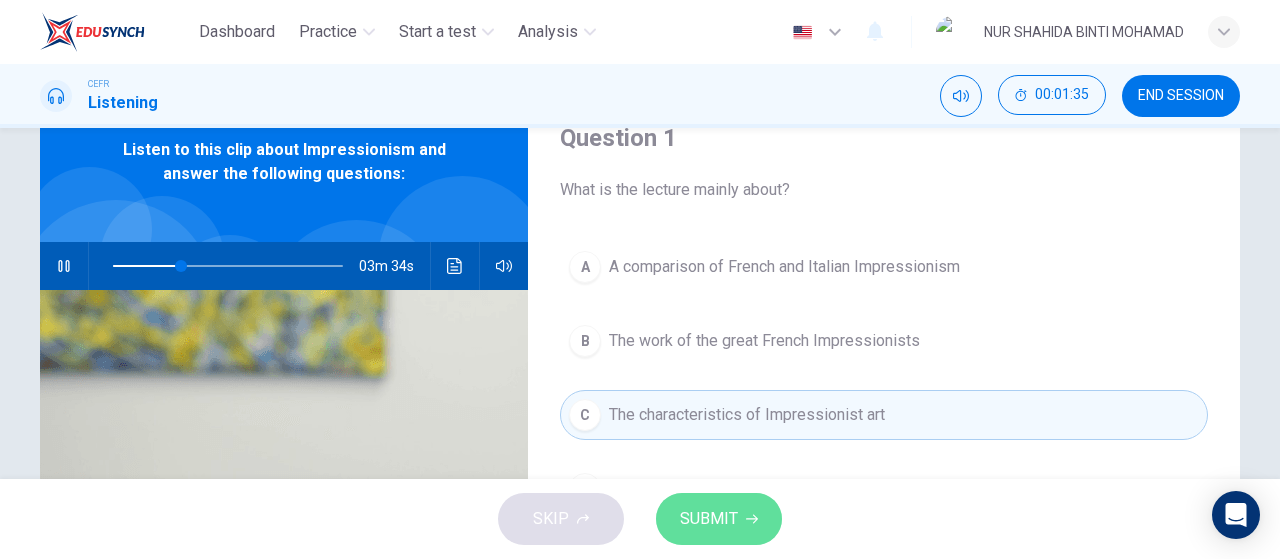 click on "SUBMIT" at bounding box center (719, 519) 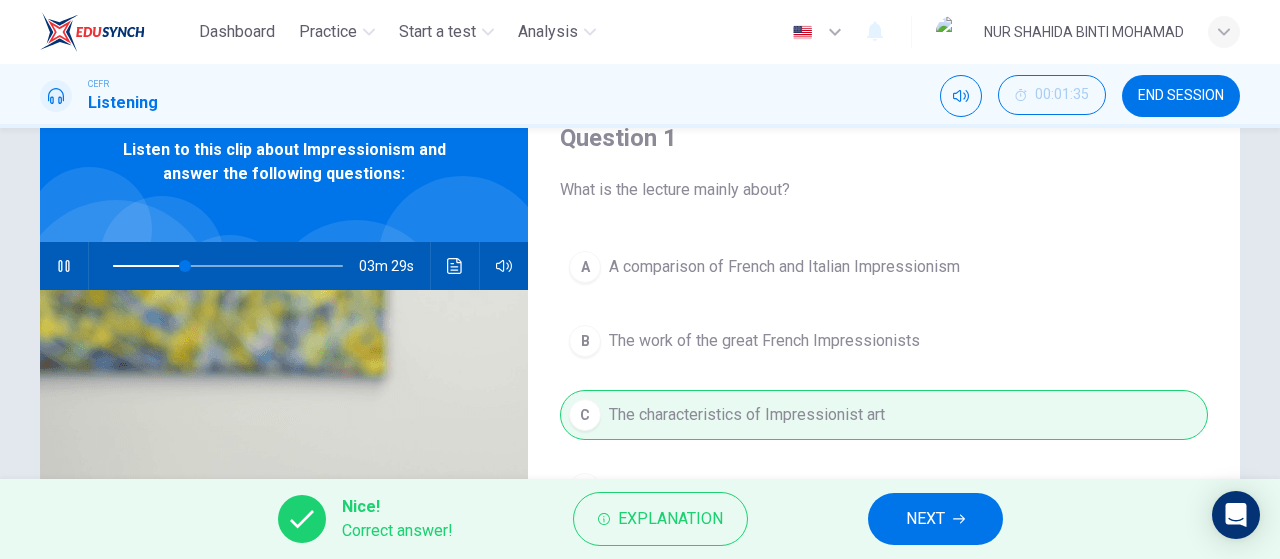 click at bounding box center (63, 266) 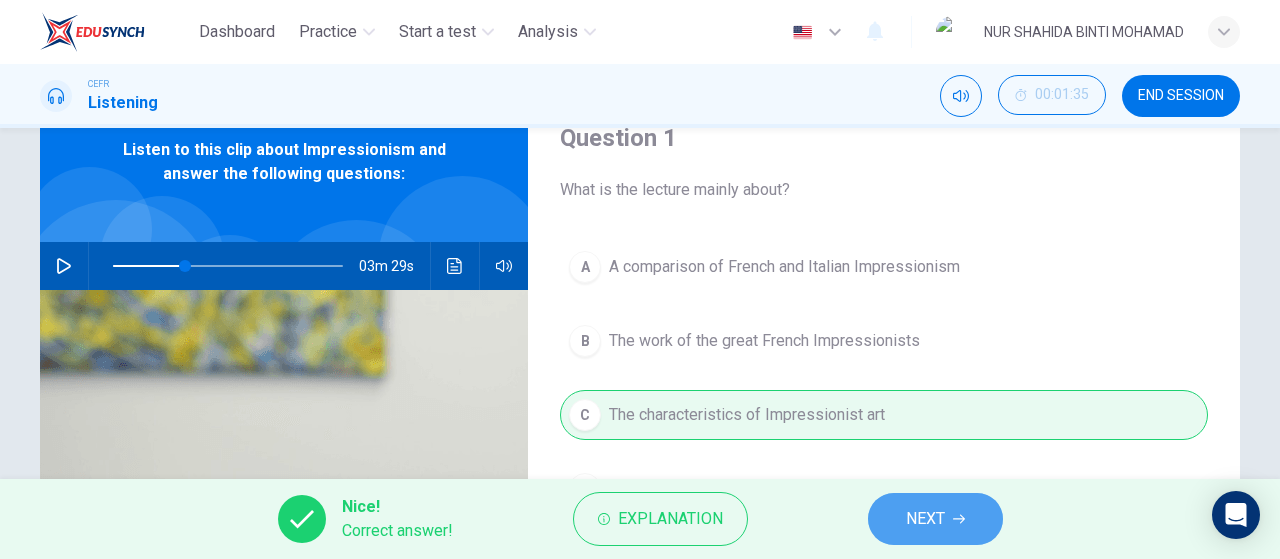 click on "NEXT" at bounding box center (925, 519) 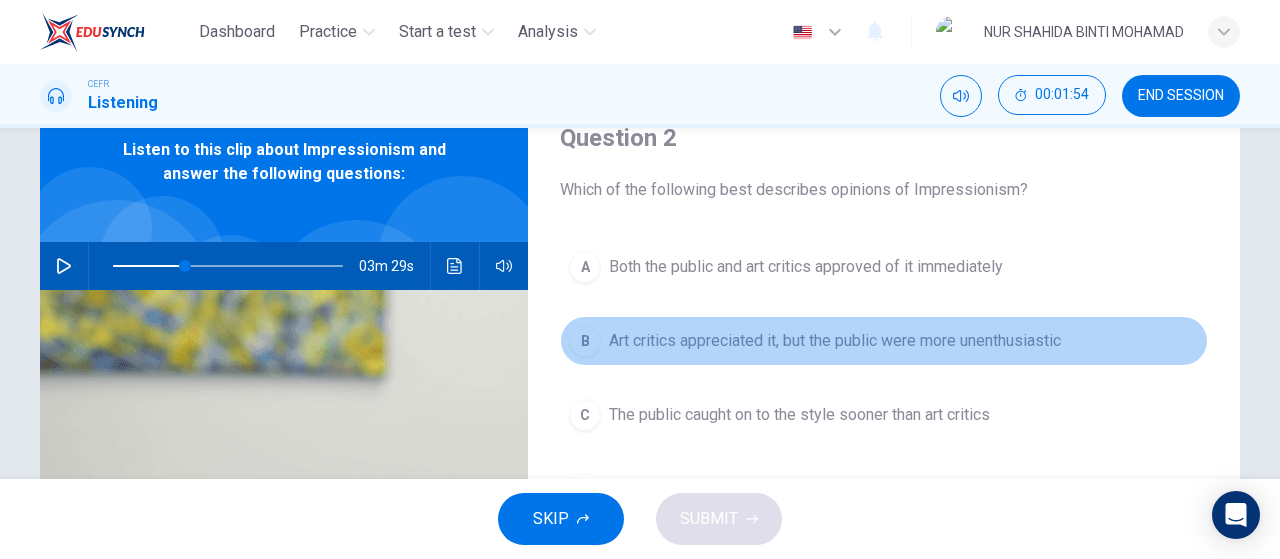 click on "B Art critics appreciated it, but the public were more unenthusiastic" at bounding box center (884, 341) 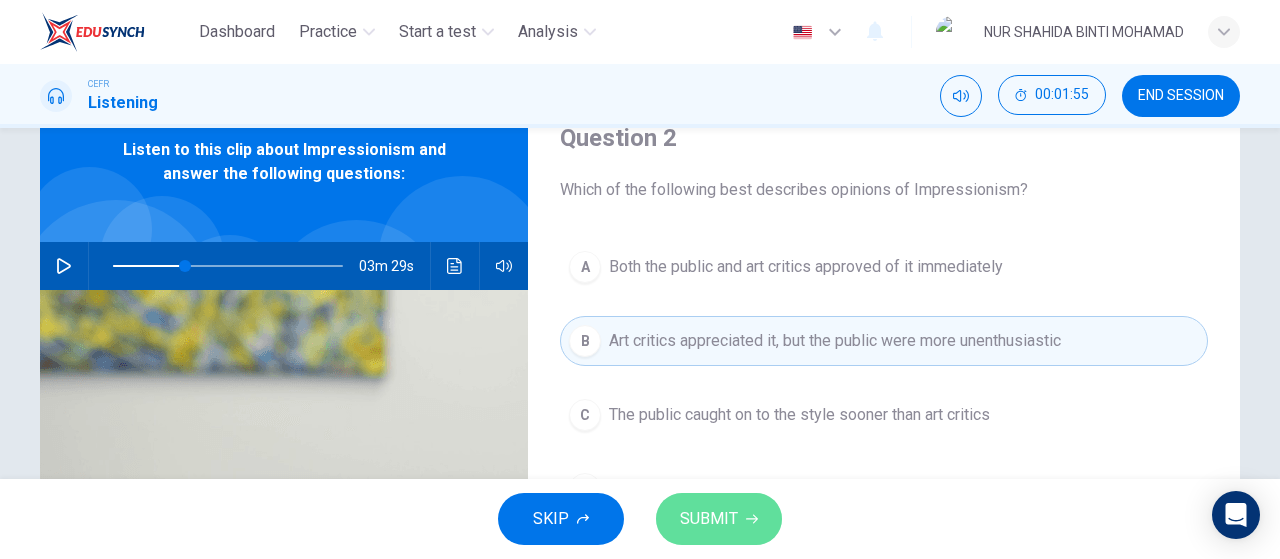 click on "SUBMIT" at bounding box center (719, 519) 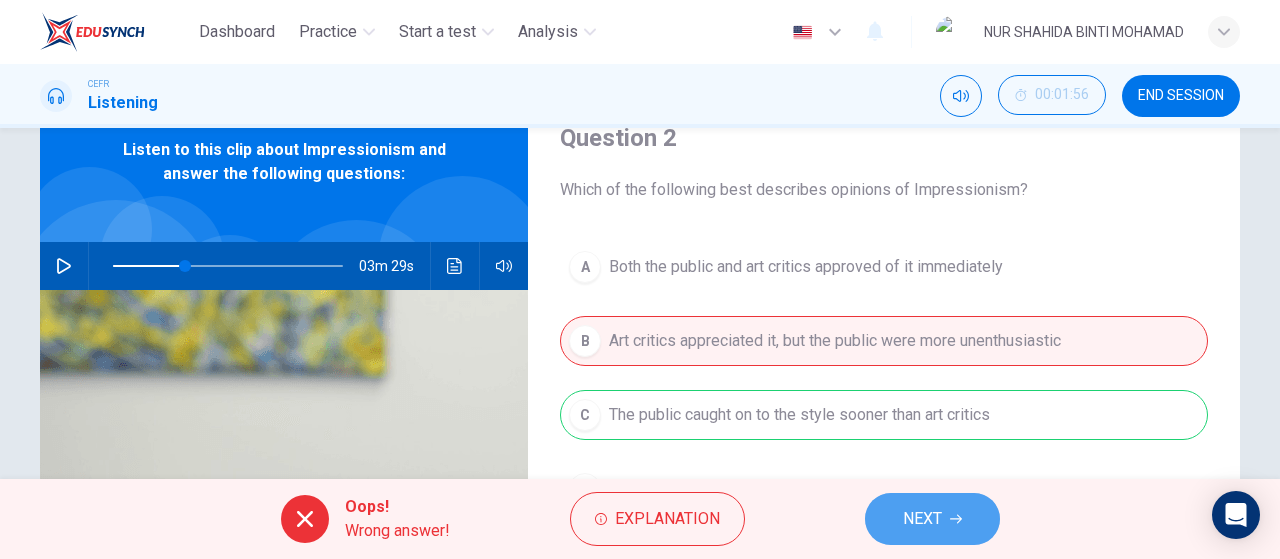 click on "NEXT" at bounding box center [922, 519] 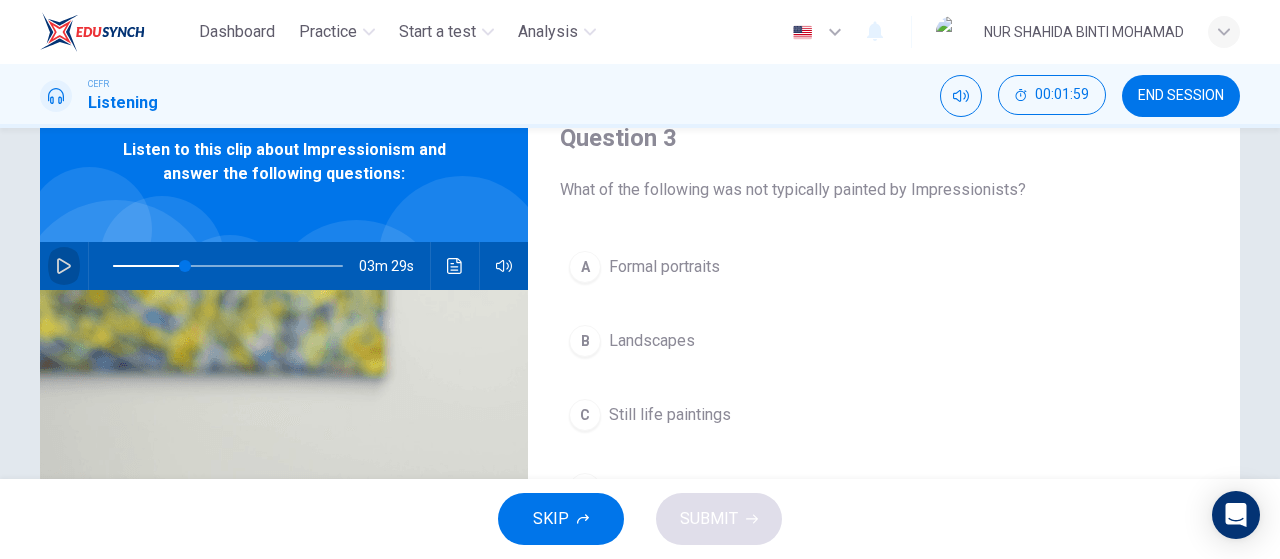 click at bounding box center [64, 266] 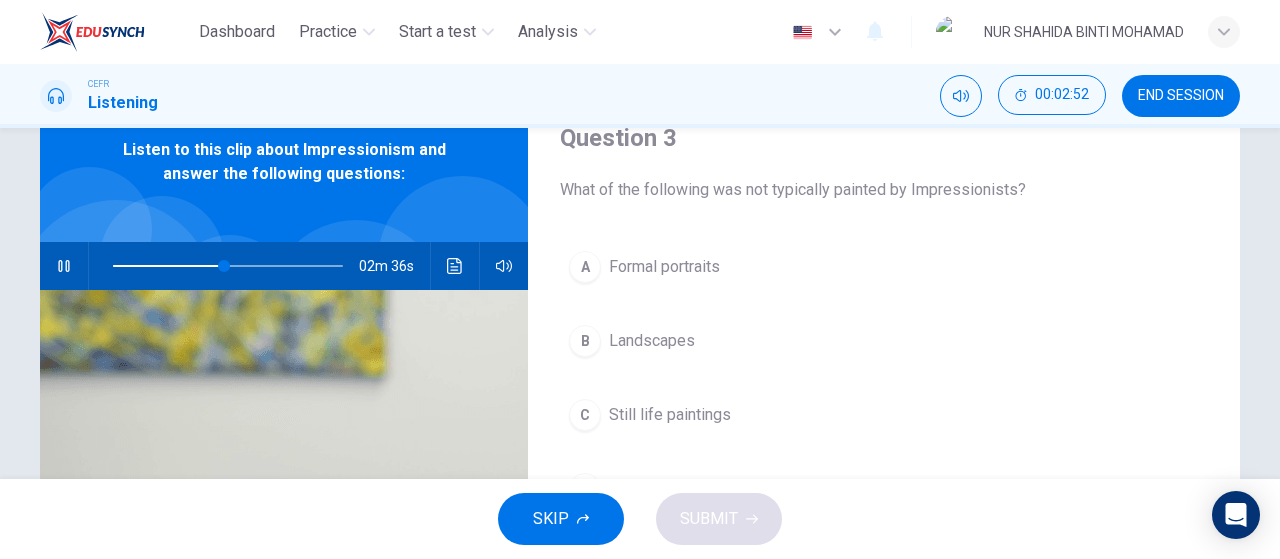 click on "A Formal portraits" at bounding box center (884, 267) 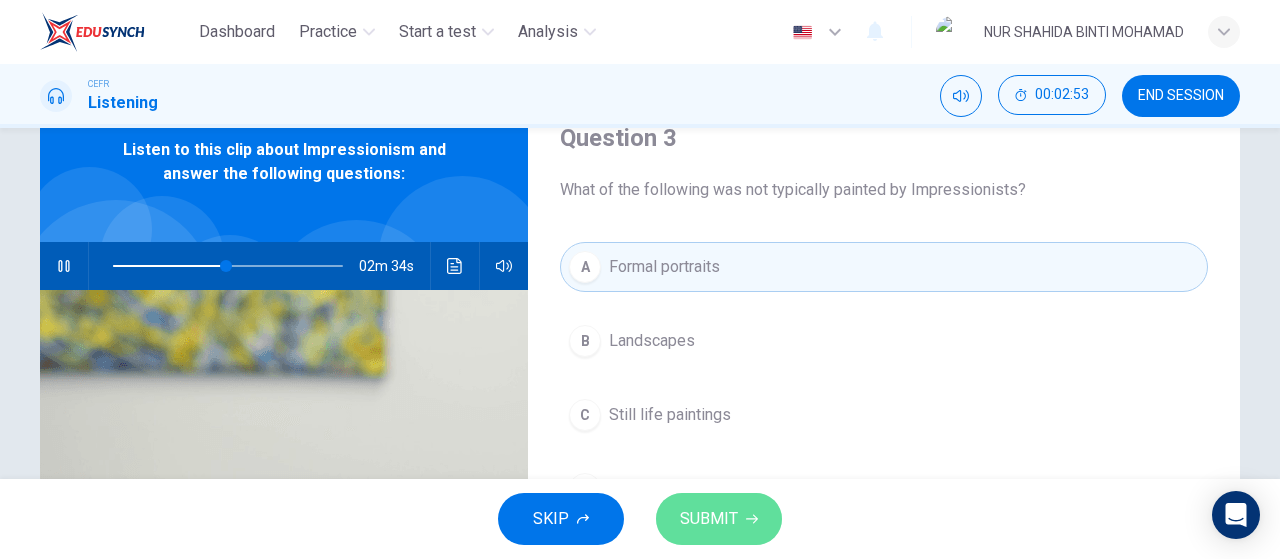 click on "SUBMIT" at bounding box center (709, 519) 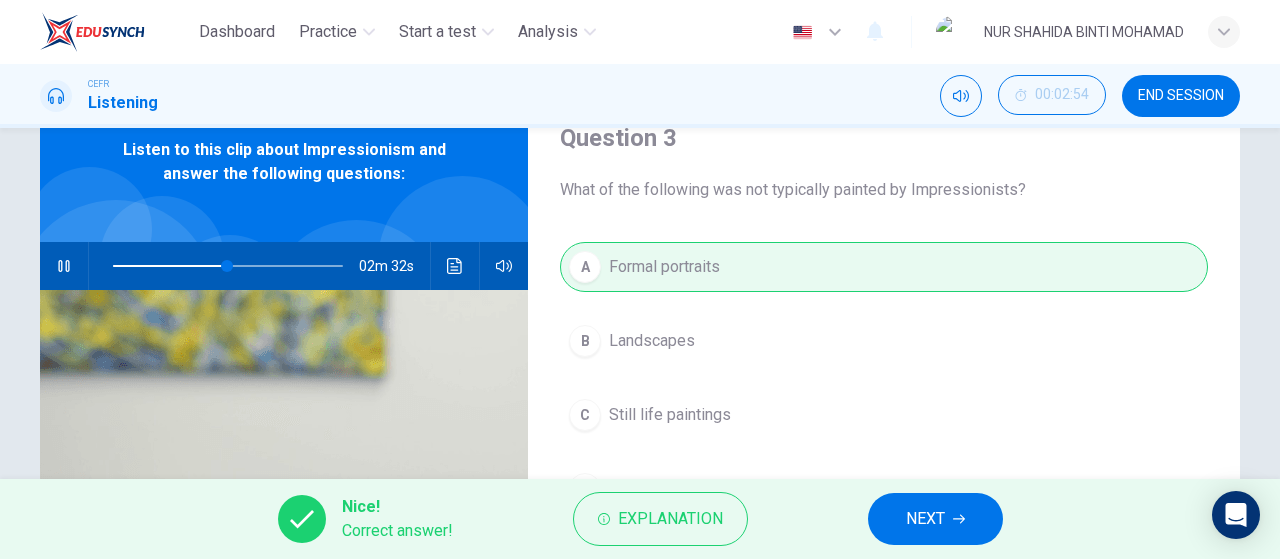 click on "NEXT" at bounding box center [935, 519] 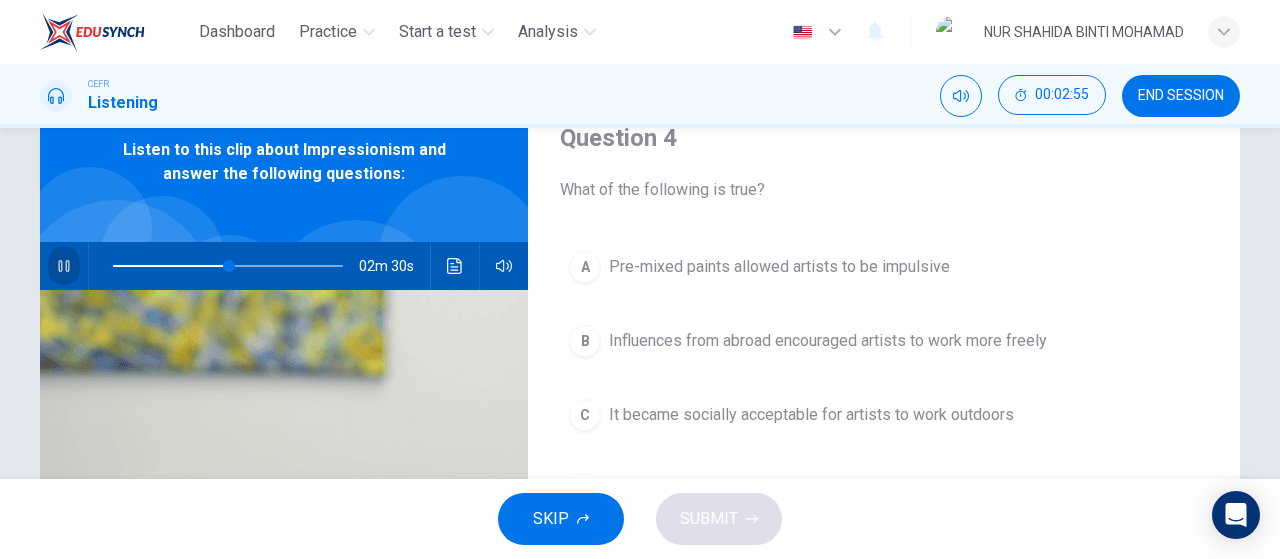 click at bounding box center (63, 266) 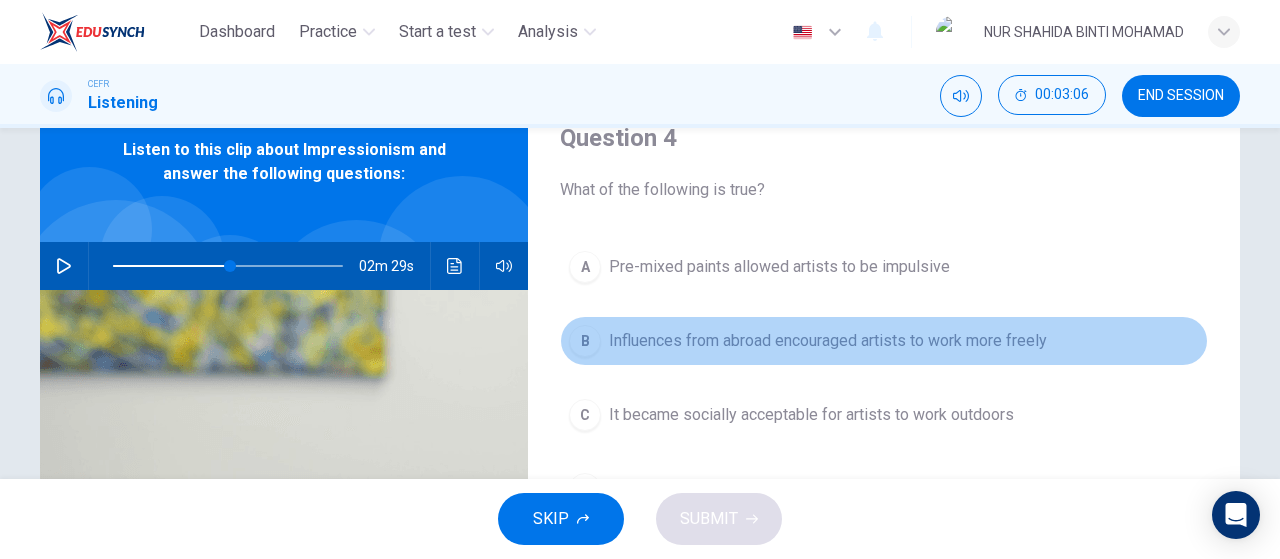 click on "B Influences from abroad encouraged artists to work more freely" at bounding box center (884, 341) 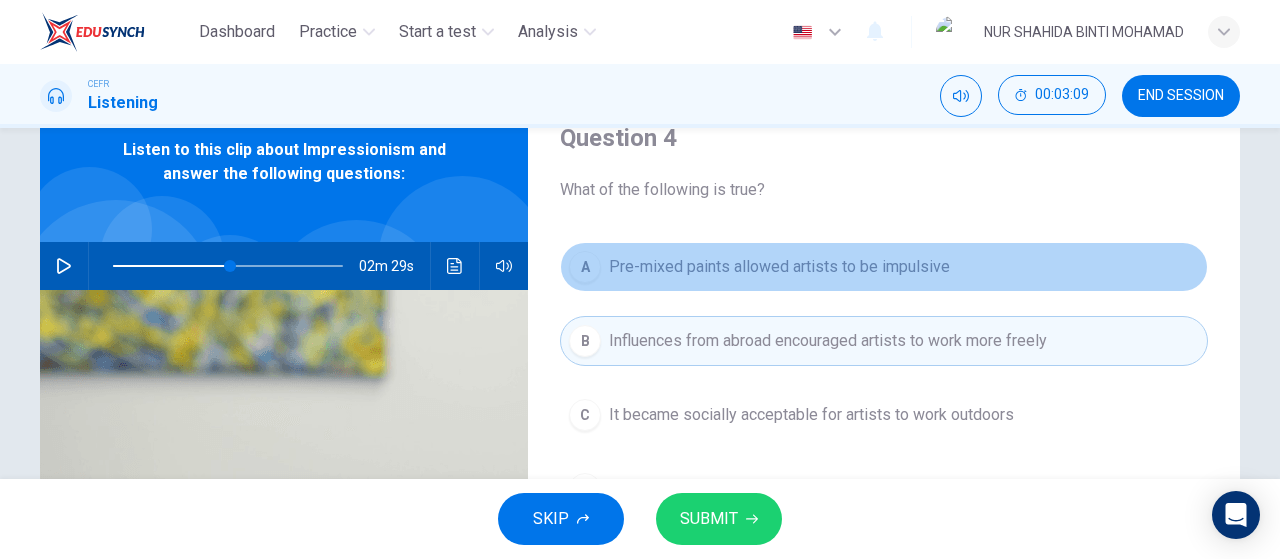 click on "A Pre-mixed paints allowed artists to be impulsive" at bounding box center (884, 267) 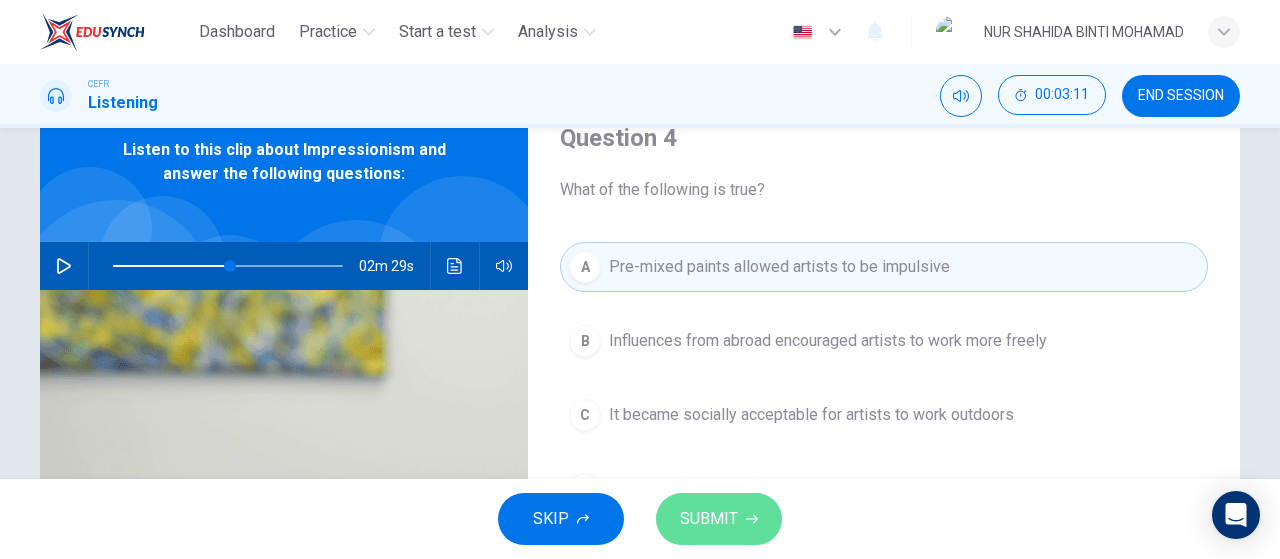 click on "SUBMIT" at bounding box center [719, 519] 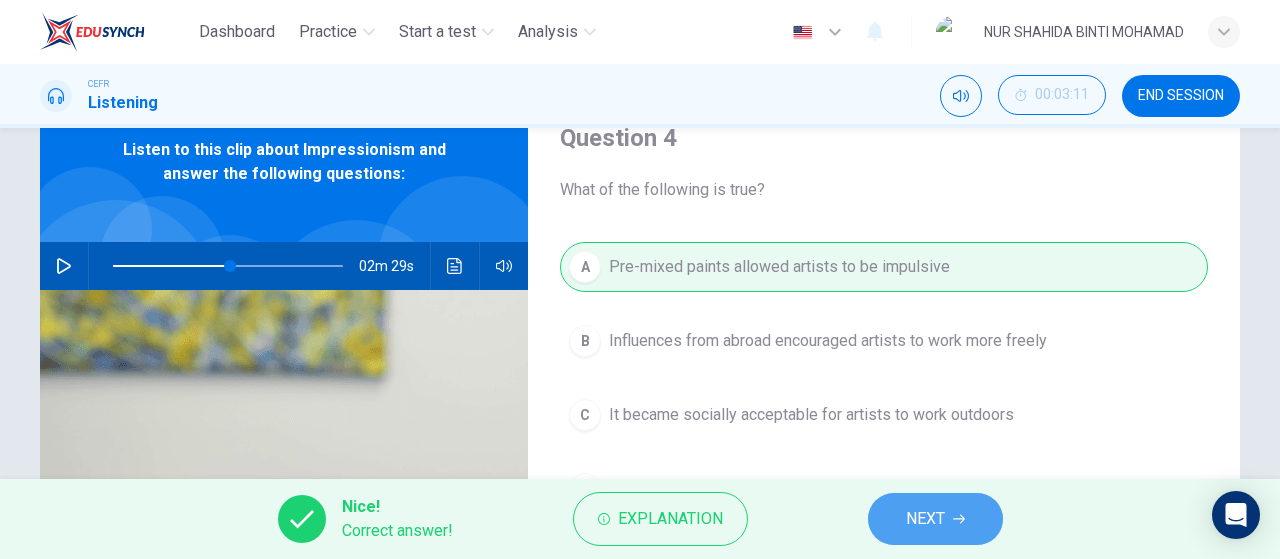 click on "NEXT" at bounding box center (925, 519) 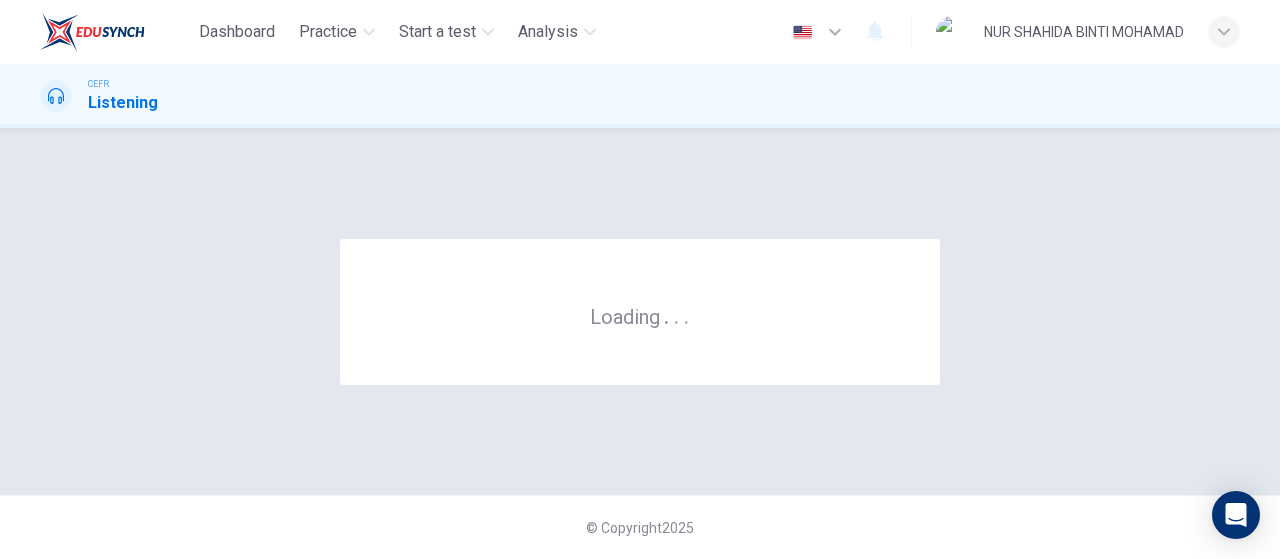 scroll, scrollTop: 0, scrollLeft: 0, axis: both 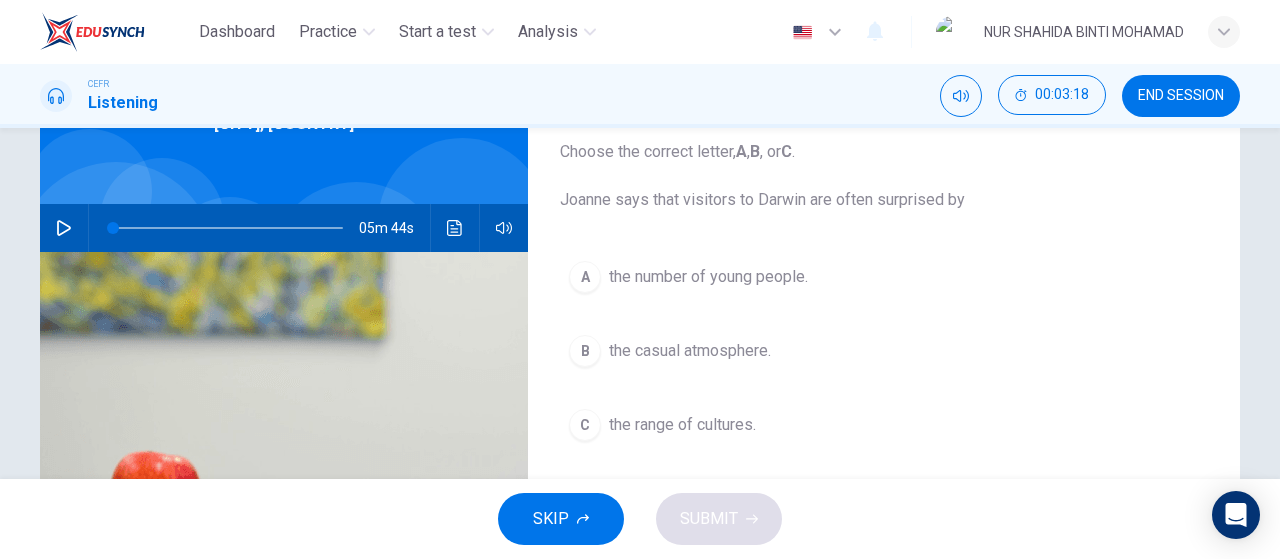 click at bounding box center [64, 228] 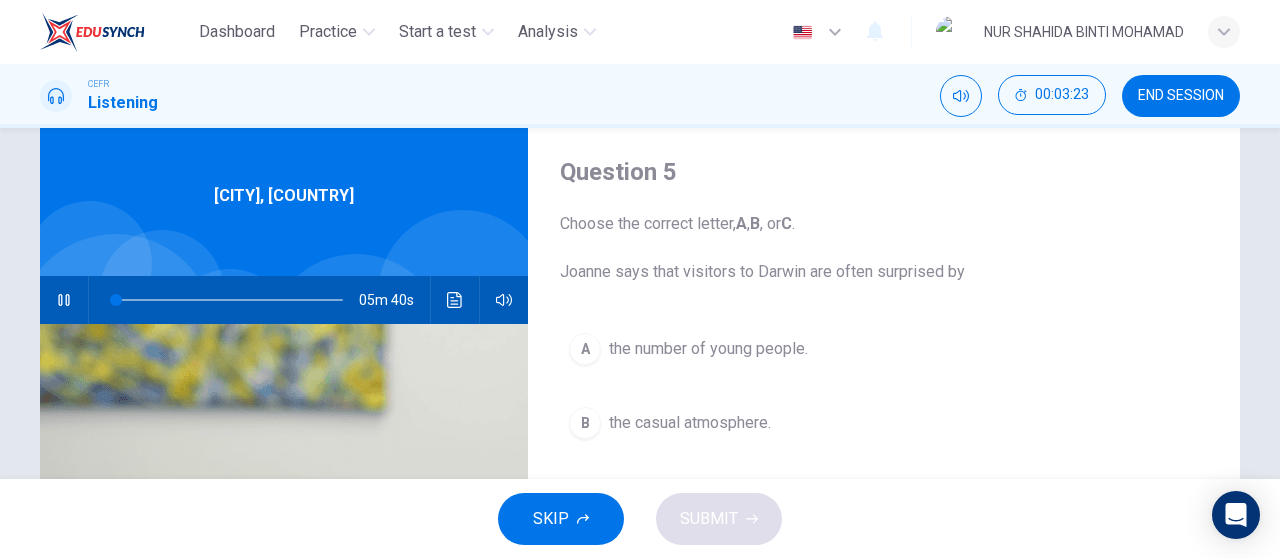 scroll, scrollTop: 65, scrollLeft: 0, axis: vertical 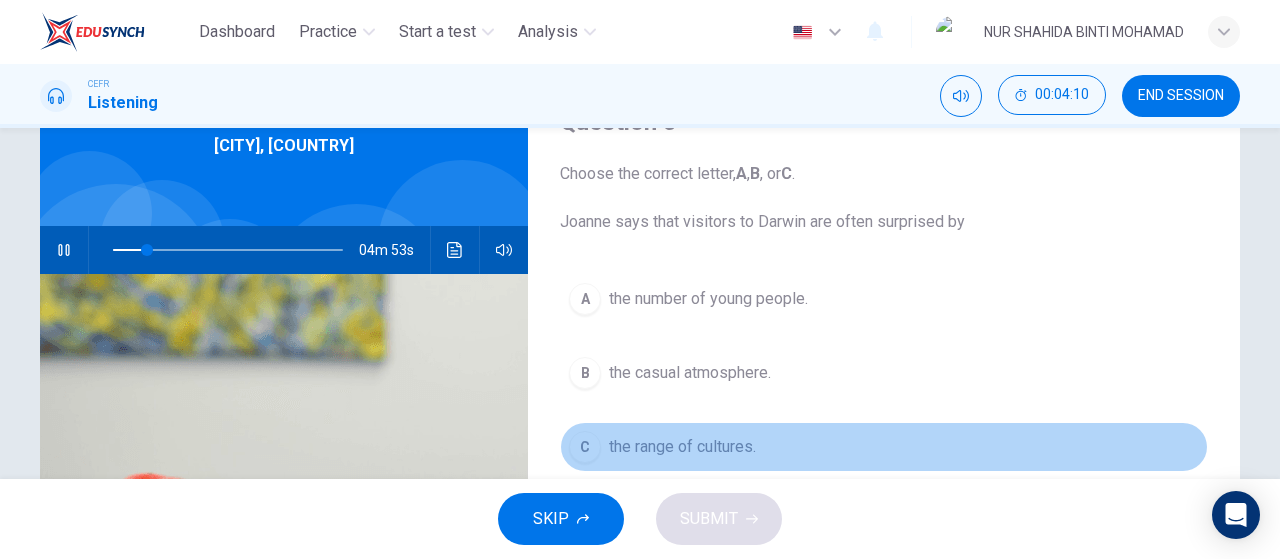 click on "C the range of cultures." at bounding box center [884, 447] 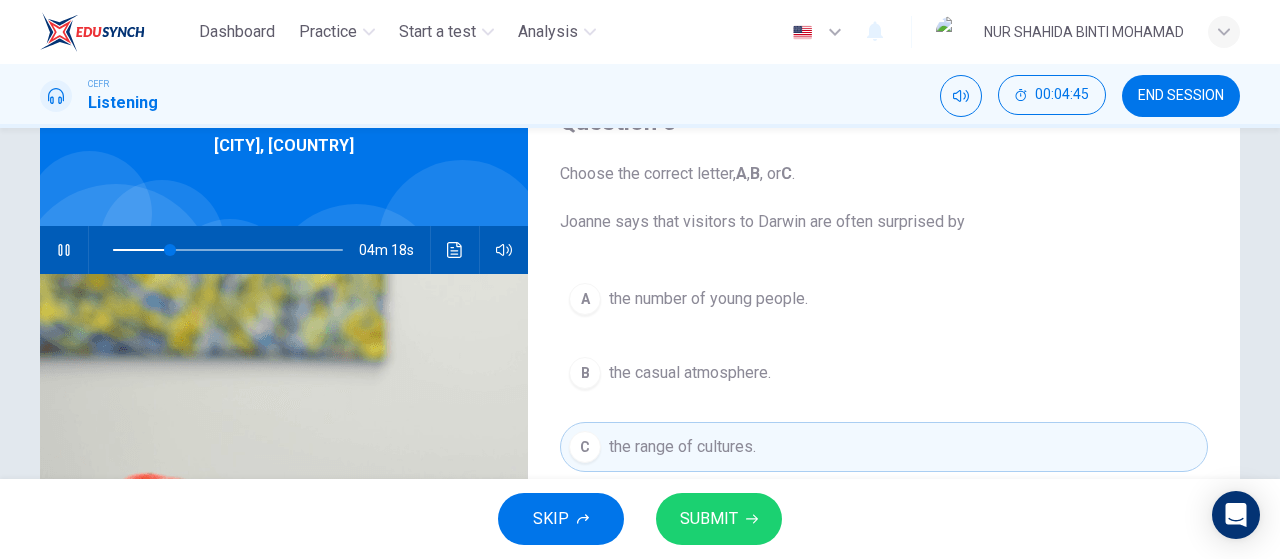 click at bounding box center (752, 519) 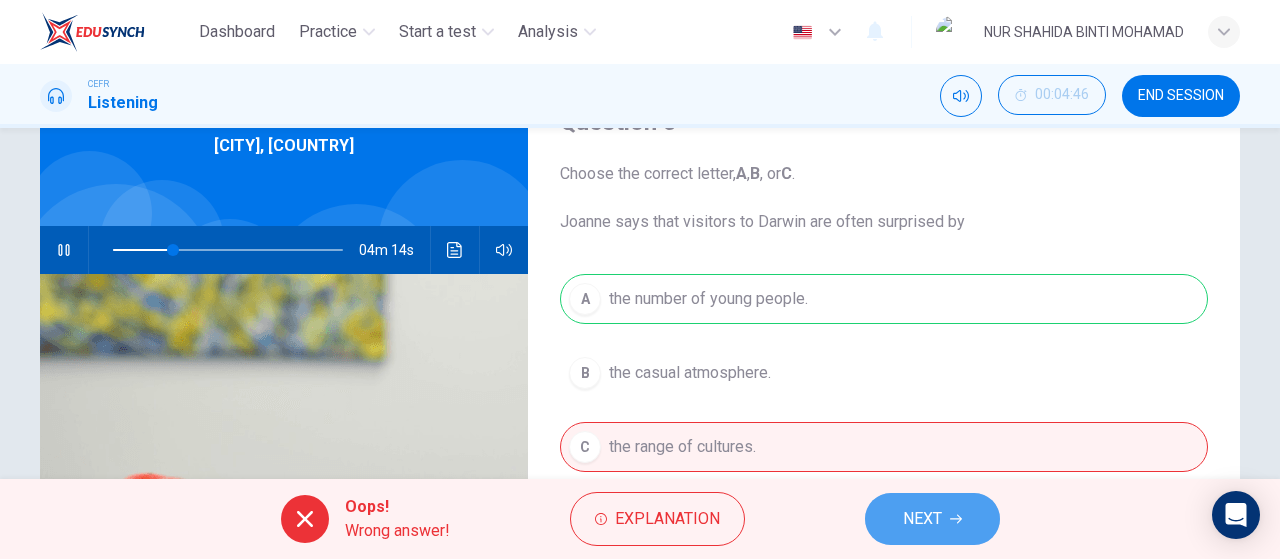 click on "NEXT" at bounding box center (922, 519) 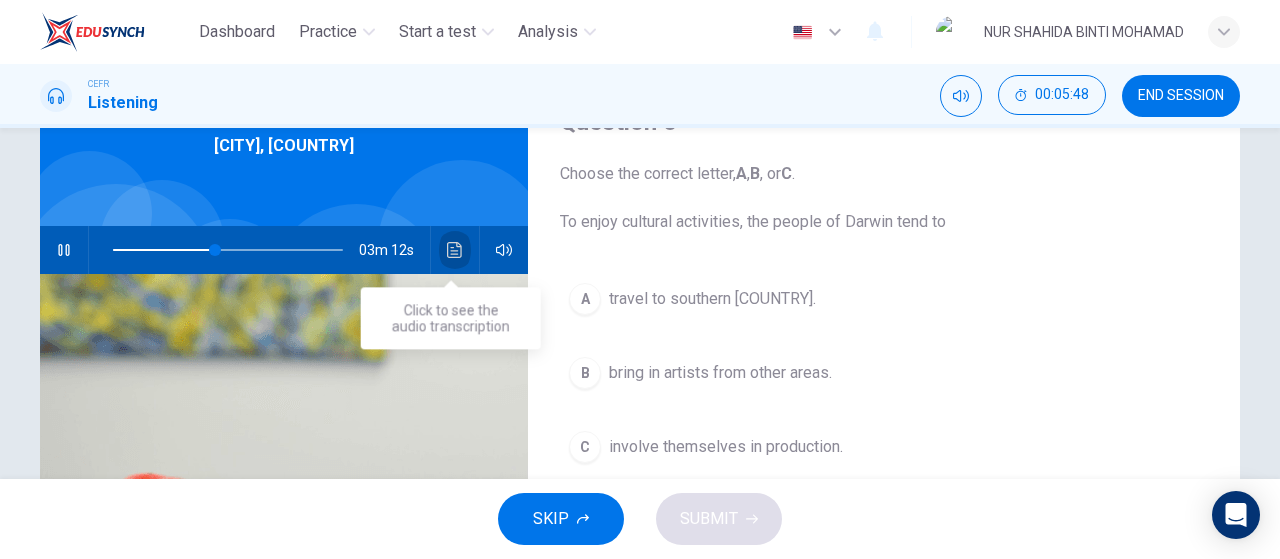 click at bounding box center (455, 250) 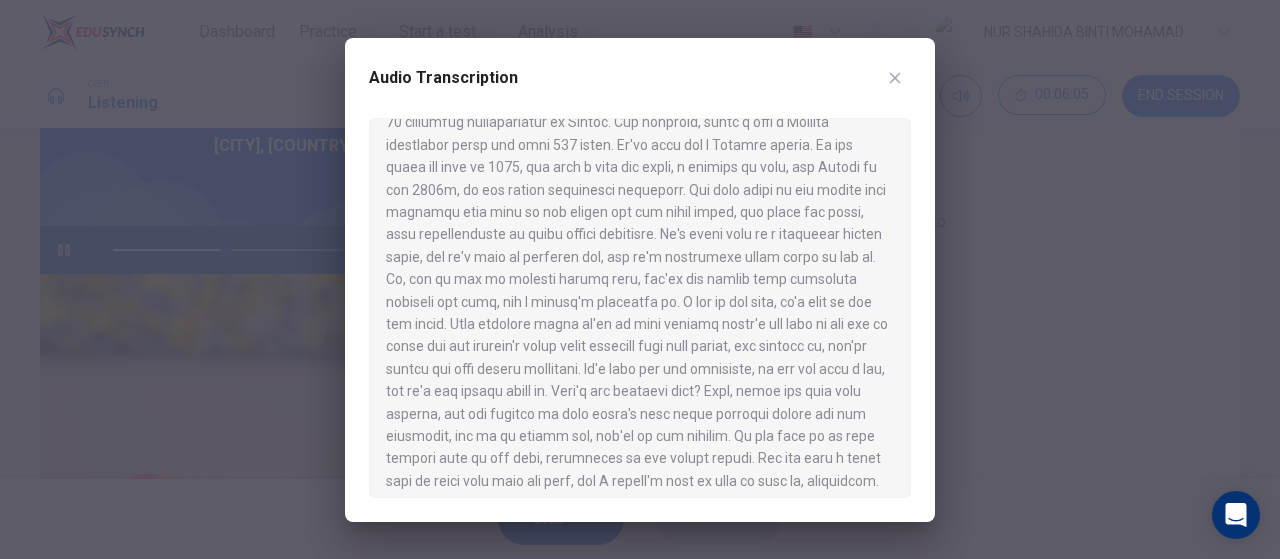 scroll, scrollTop: 601, scrollLeft: 0, axis: vertical 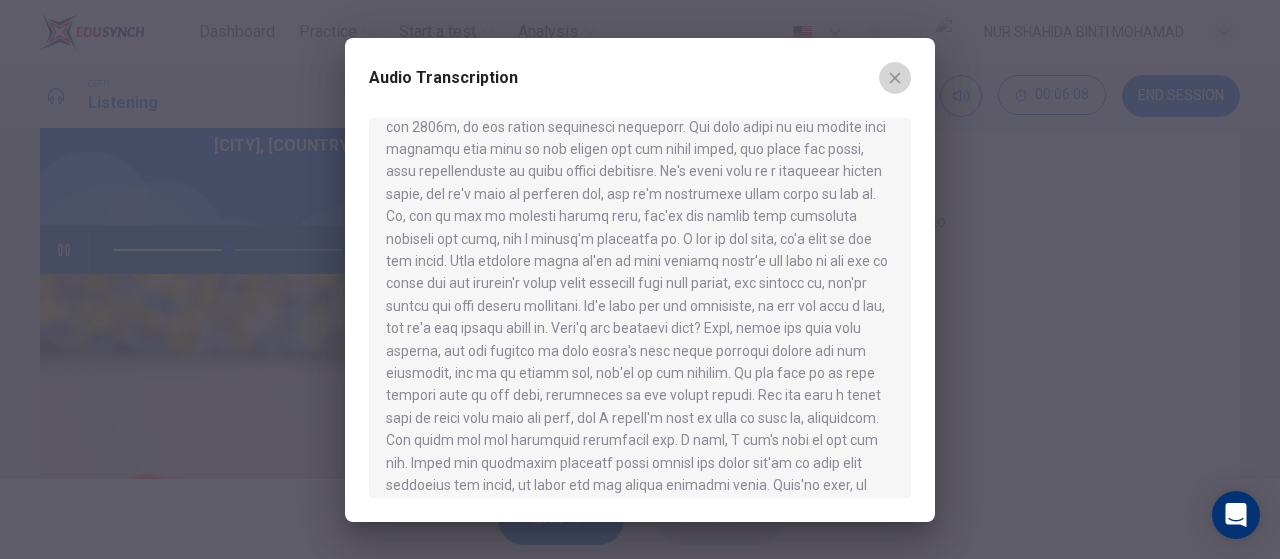 click at bounding box center [895, 78] 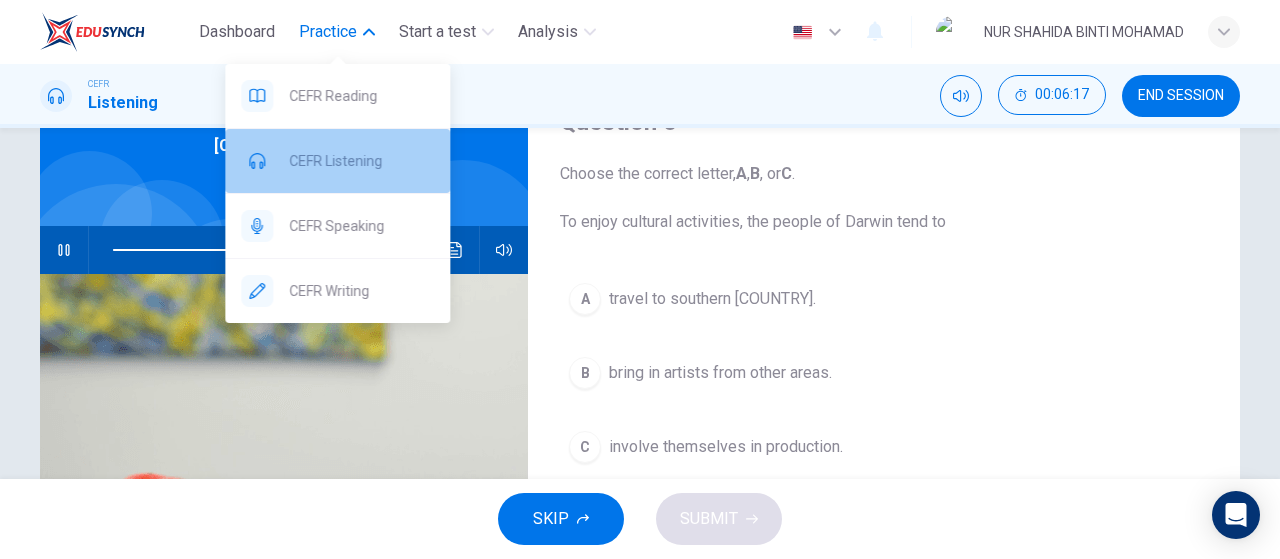 click on "CEFR Listening" at bounding box center (361, 96) 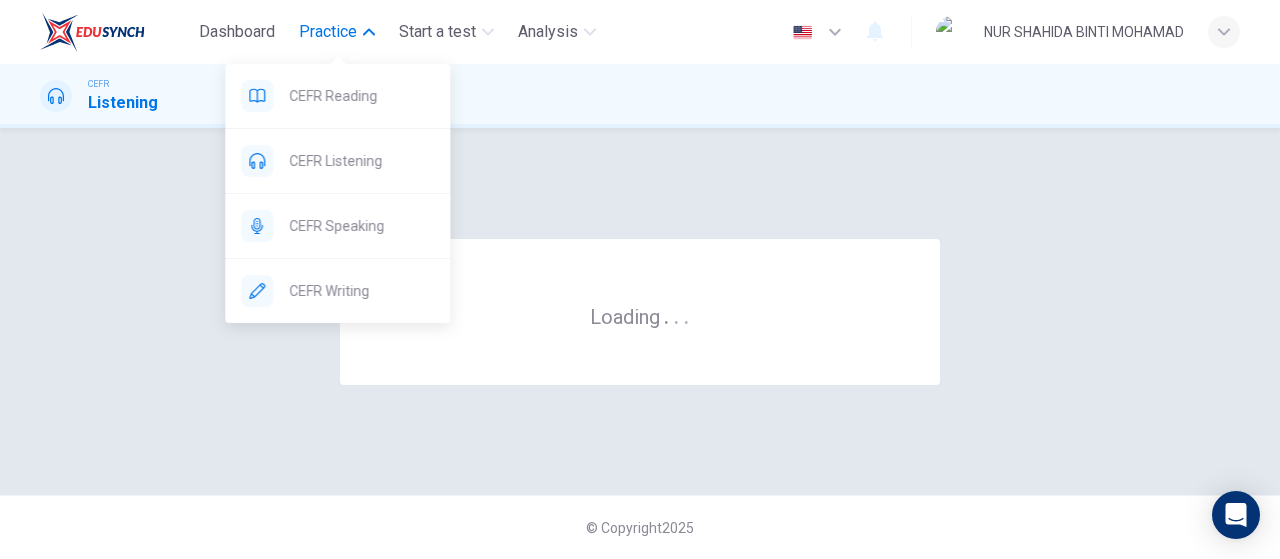 scroll, scrollTop: 0, scrollLeft: 0, axis: both 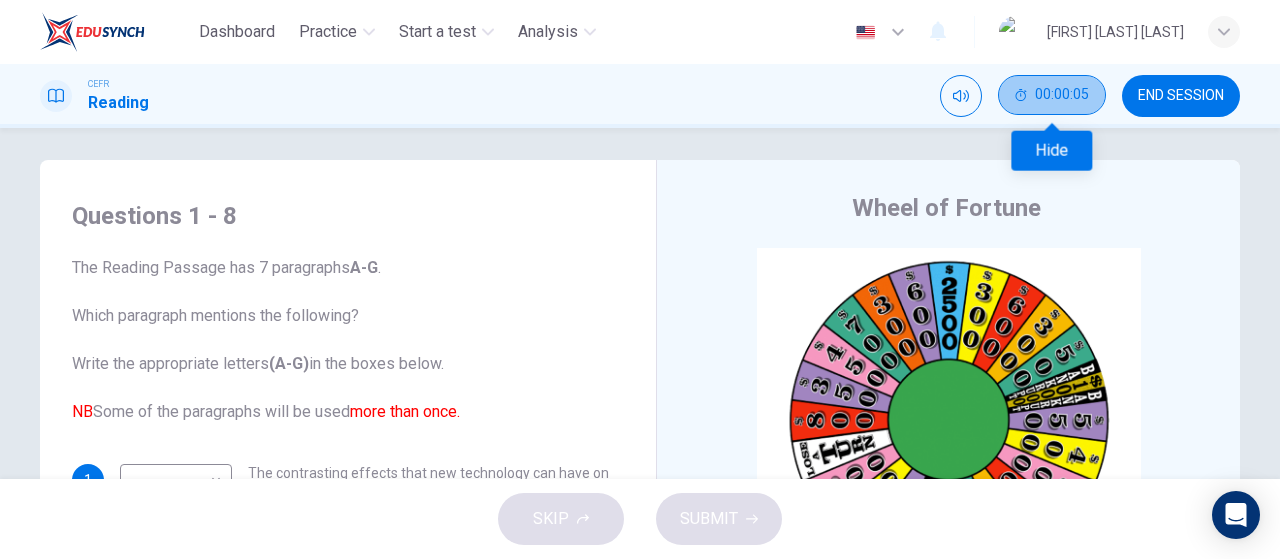 click on "00:00:05" at bounding box center (1052, 95) 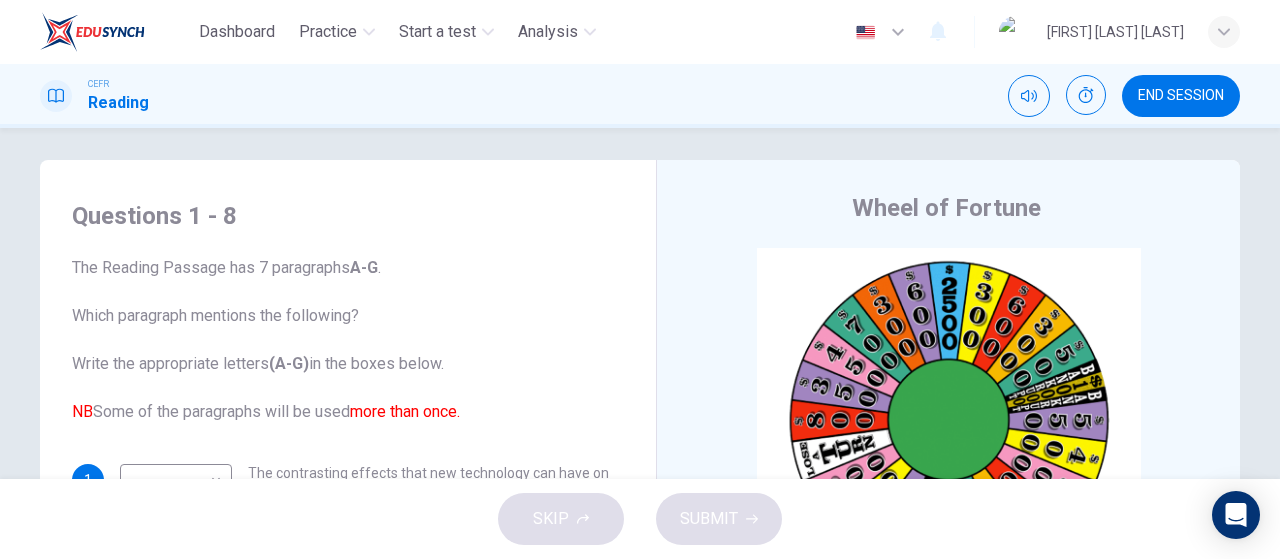 click on "[FIRST] [LAST] [LAST]" at bounding box center [1115, 32] 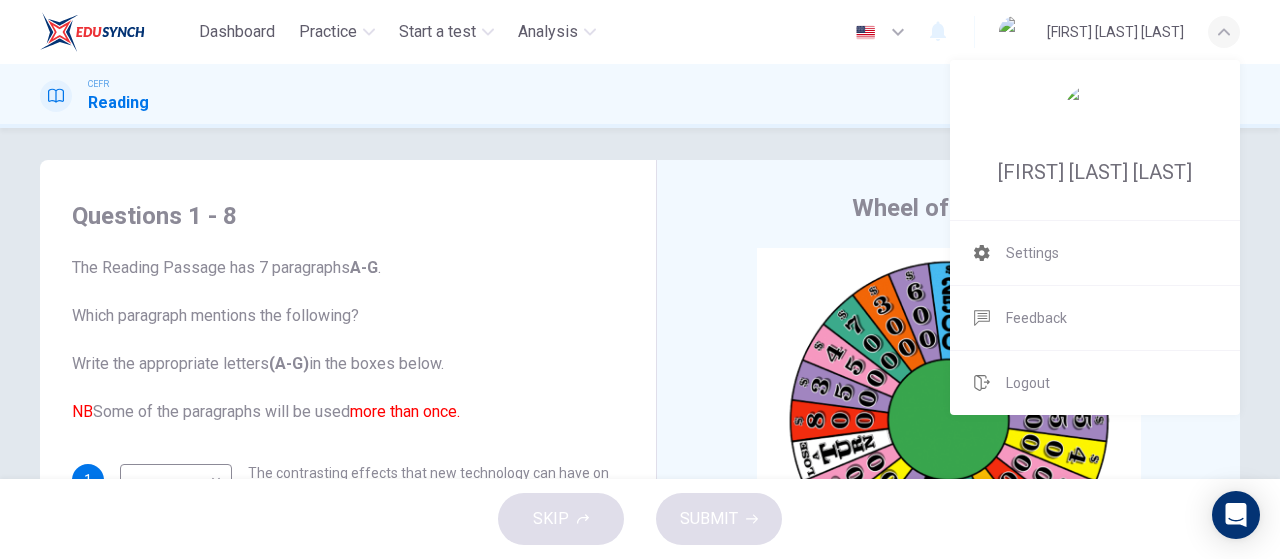 click at bounding box center (640, 279) 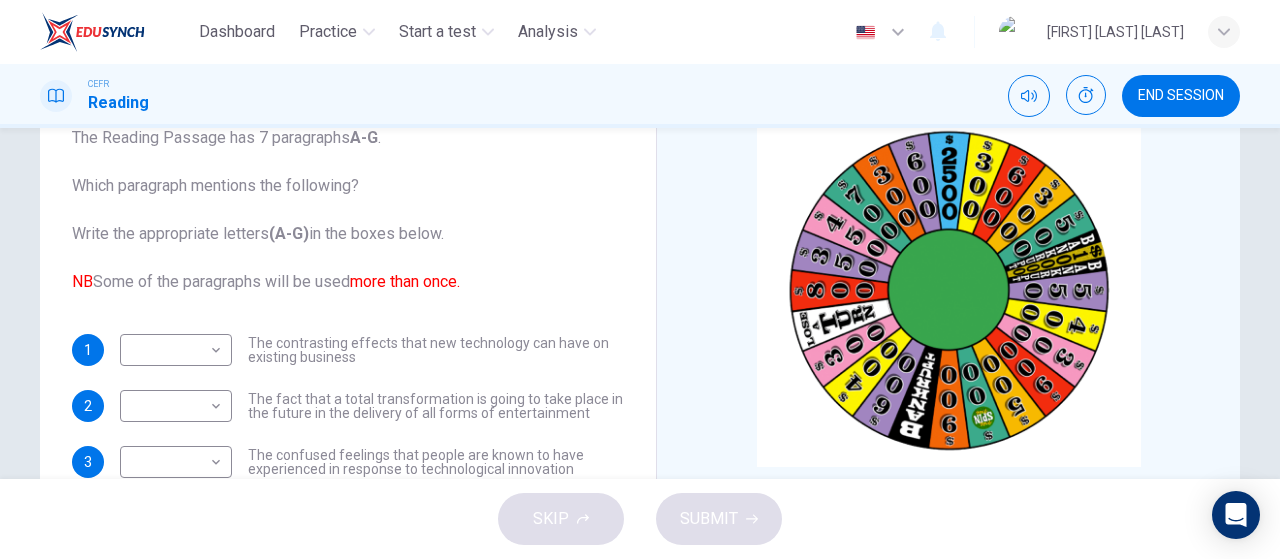scroll, scrollTop: 135, scrollLeft: 0, axis: vertical 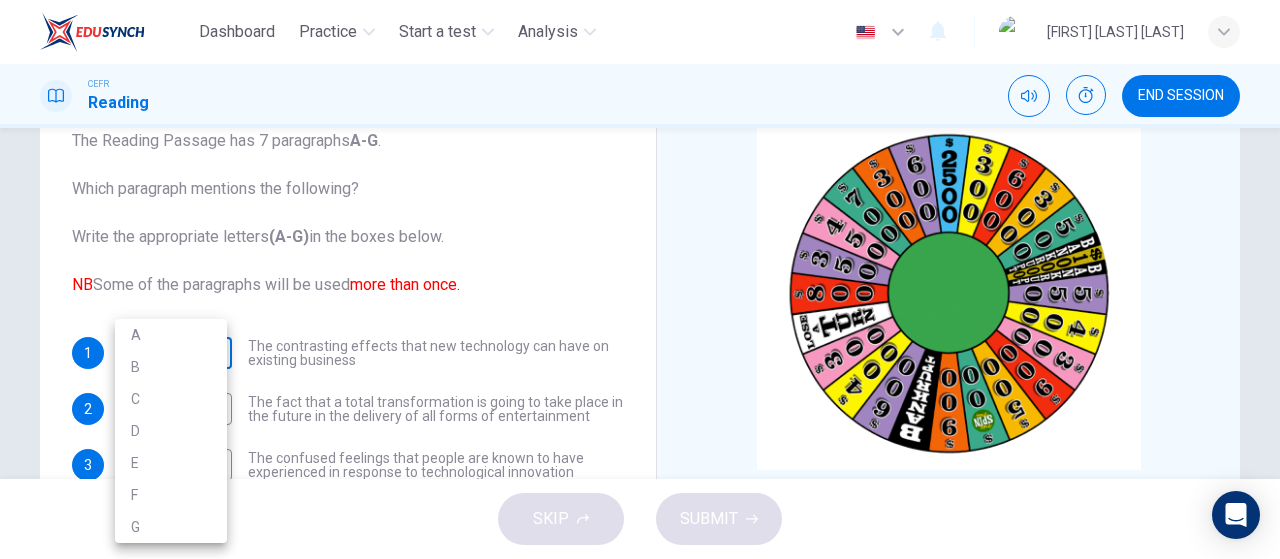 click on "Dashboard Practice Start a test Analysis English en ​ [FIRST] [LAST] CEFR Reading END SESSION Questions 1 - 8 The Reading Passage has 7 paragraphs  A-G .
Which paragraph mentions the following?
Write the appropriate letters  (A-G)  in the boxes below.
NB  Some of the paragraphs will be used  more than once. 1 ​ ​ The contrasting effects that new technology can have on existing business 2 ​ ​ The fact that a total transformation is going to take place in the future in the delivery of all forms of entertainment 3 ​ ​ The confused feelings that people are known to have experienced in response to technological innovation 4 ​ ​ The fact that some companies have learnt from the mistakes of others 5 ​ ​ The high cost to the consumer of new ways of distributing entertainment 6 ​ ​ Uncertainty regarding the financial impact of wider media access 7 ​ ​ The fact that some companies were the victims of strict government policy 8 ​ ​ Wheel of Fortune CLICK TO ZOOM A B C D E" at bounding box center (640, 279) 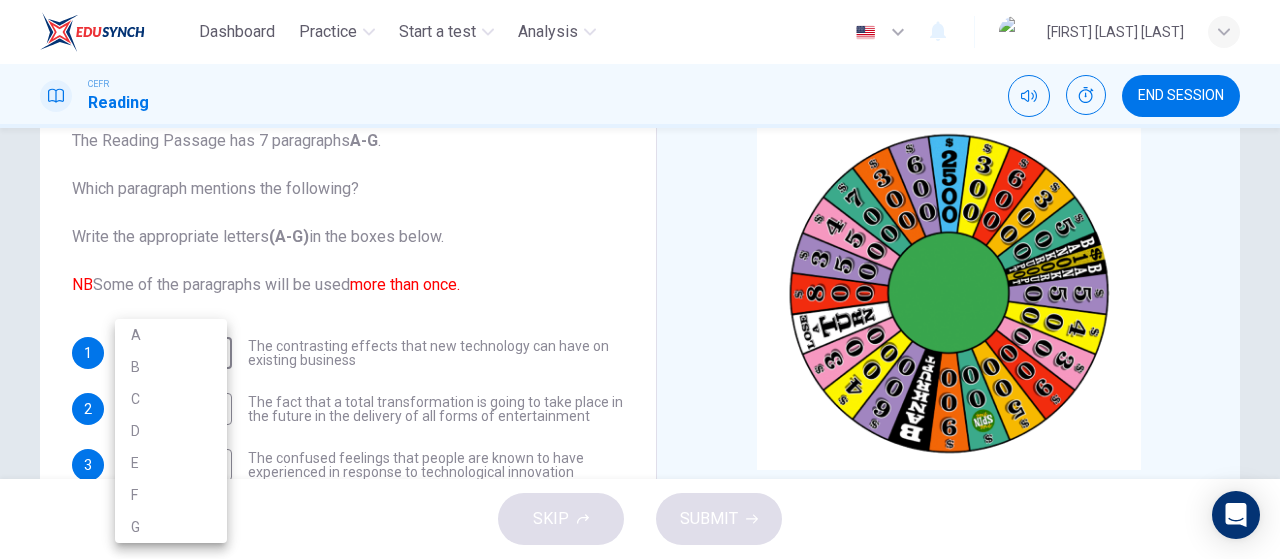 click at bounding box center (640, 279) 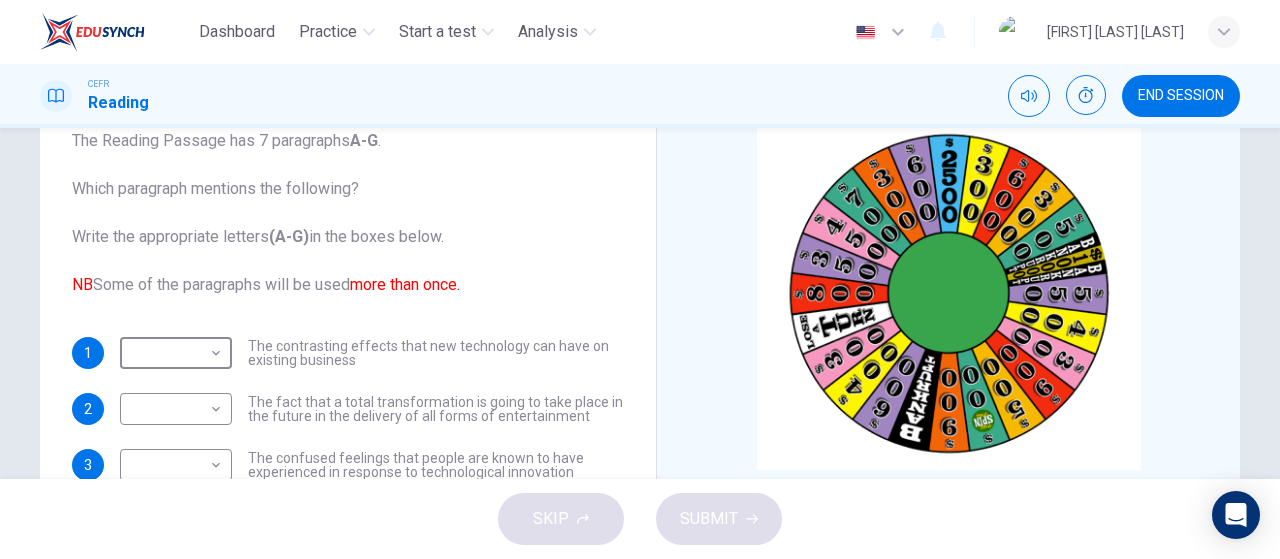 click on "NB" at bounding box center [82, 284] 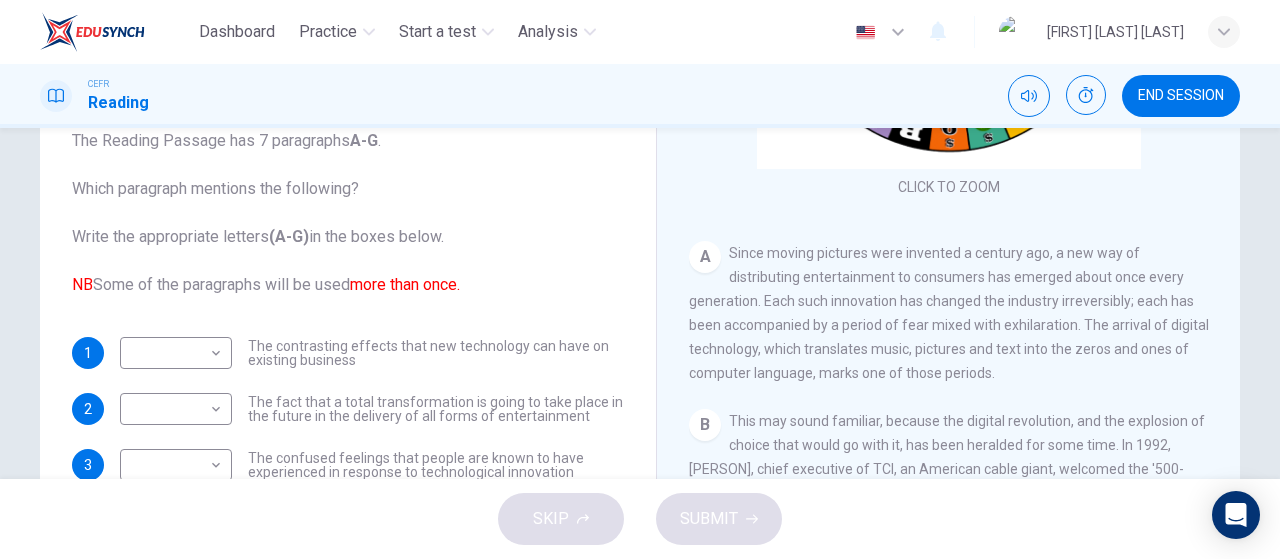 scroll, scrollTop: 304, scrollLeft: 0, axis: vertical 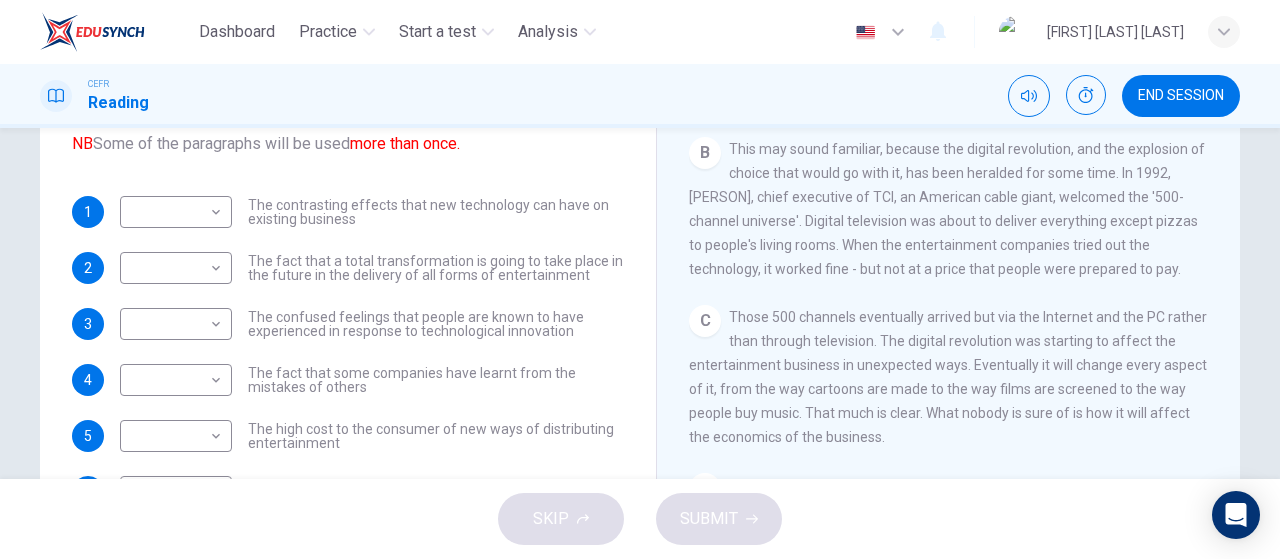 drag, startPoint x: 634, startPoint y: 321, endPoint x: 630, endPoint y: 337, distance: 16.492422 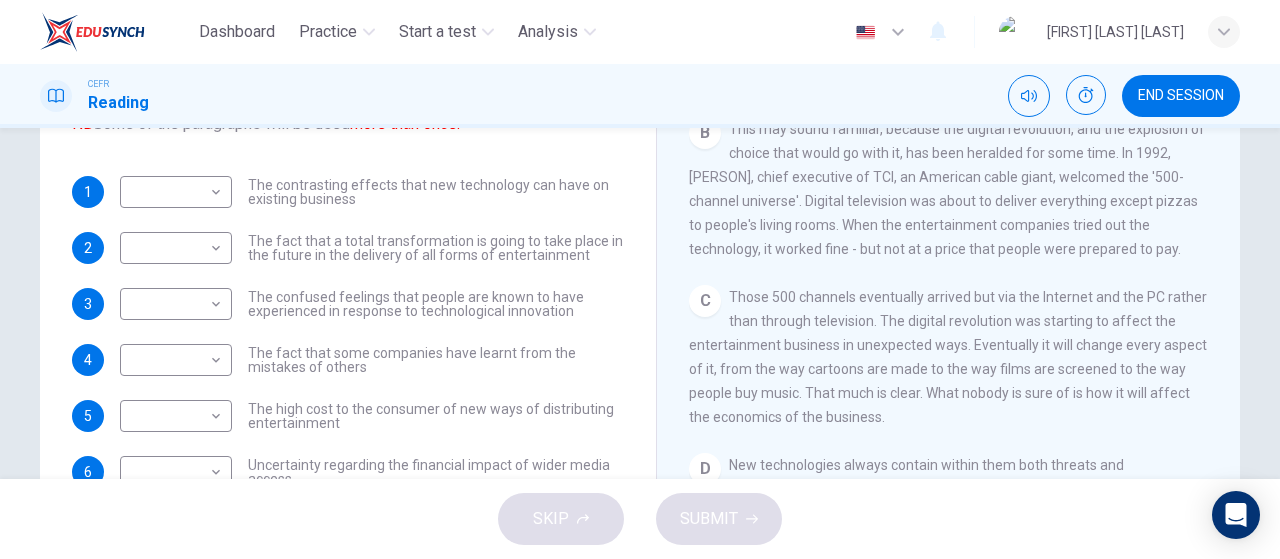 scroll, scrollTop: 219, scrollLeft: 0, axis: vertical 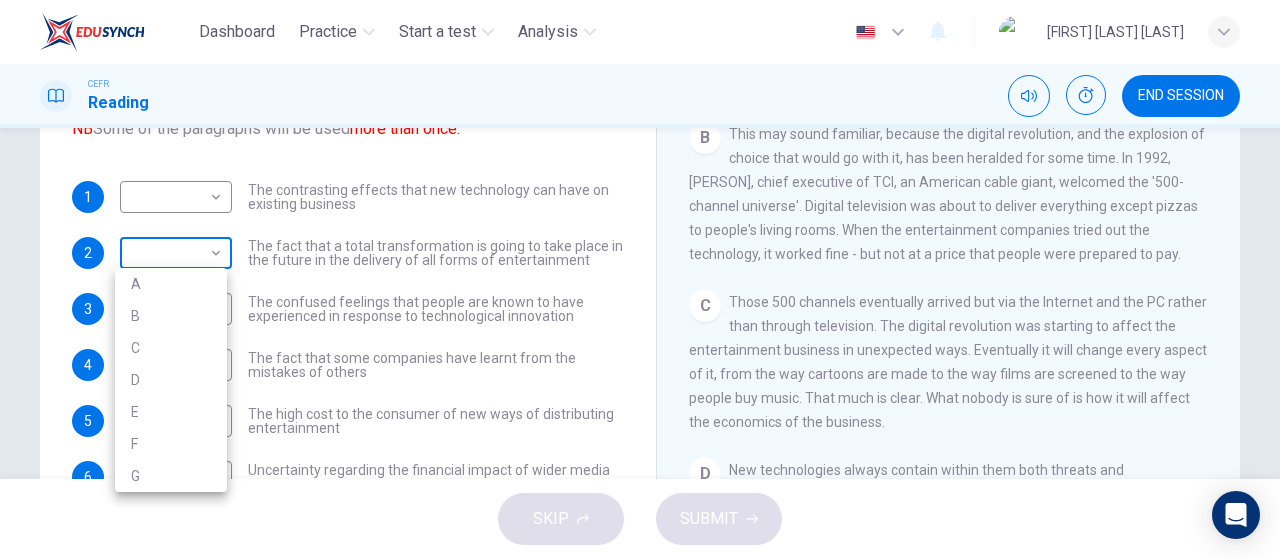 click on "Dashboard Practice Start a test Analysis English en ​ [FIRST] [LAST] CEFR Reading END SESSION Questions 1 - 8 The Reading Passage has 7 paragraphs  A-G .
Which paragraph mentions the following?
Write the appropriate letters  (A-G)  in the boxes below.
NB  Some of the paragraphs will be used  more than once. 1 ​ ​ The contrasting effects that new technology can have on existing business 2 ​ ​ The fact that a total transformation is going to take place in the future in the delivery of all forms of entertainment 3 ​ ​ The confused feelings that people are known to have experienced in response to technological innovation 4 ​ ​ The fact that some companies have learnt from the mistakes of others 5 ​ ​ The high cost to the consumer of new ways of distributing entertainment 6 ​ ​ Uncertainty regarding the financial impact of wider media access 7 ​ ​ The fact that some companies were the victims of strict government policy 8 ​ ​ Wheel of Fortune CLICK TO ZOOM A B C D E" at bounding box center [640, 279] 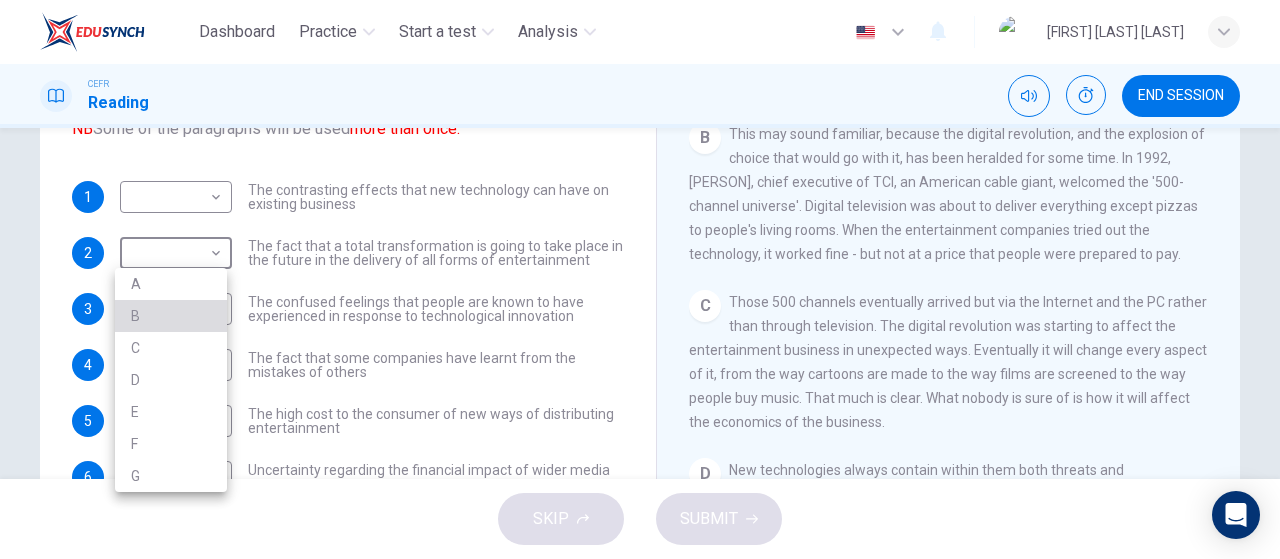 click on "B" at bounding box center (171, 316) 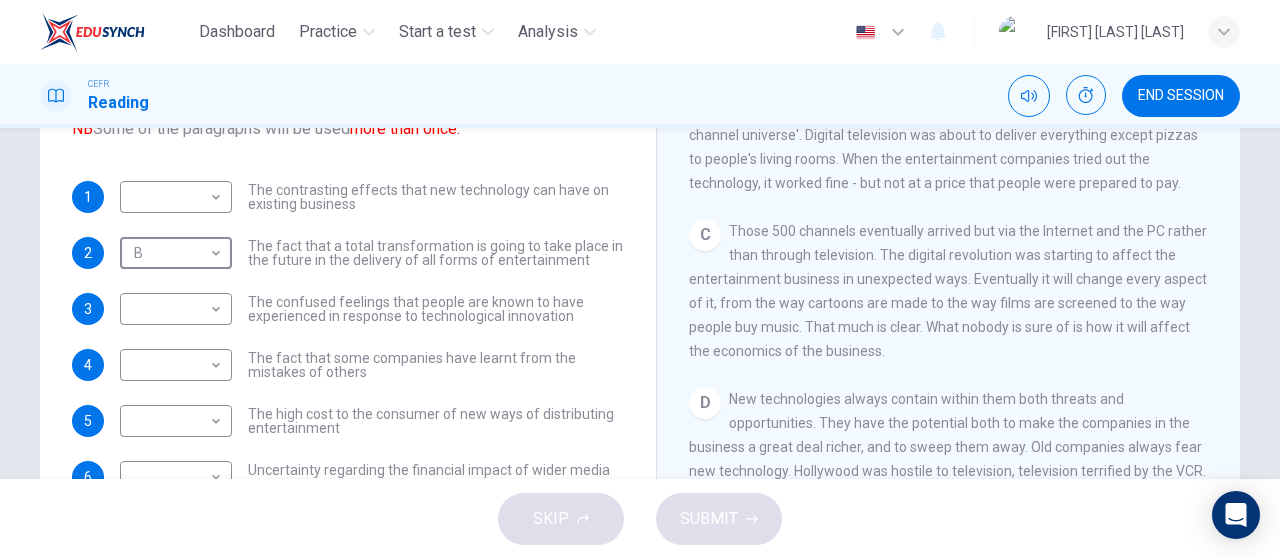 scroll, scrollTop: 592, scrollLeft: 0, axis: vertical 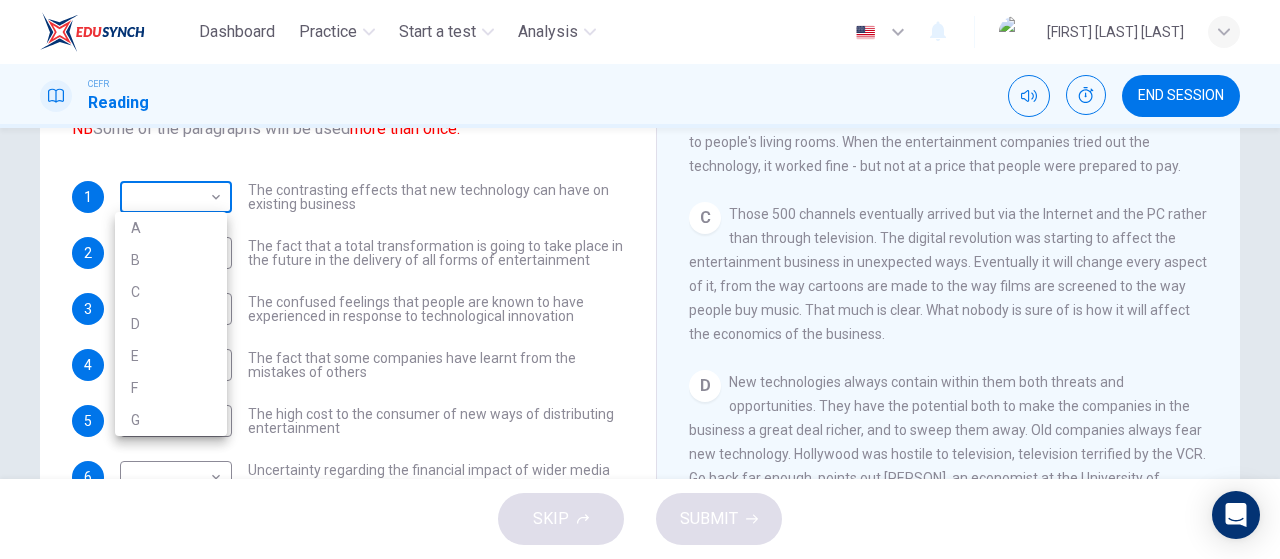 click on "Dashboard Practice Start a test Analysis English en ​ [FIRST] [LAST] CEFR Reading END SESSION Questions 1 - 8 The Reading Passage has 7 paragraphs  A-G .
Which paragraph mentions the following?
Write the appropriate letters  (A-G)  in the boxes below.
NB  Some of the paragraphs will be used  more than once. 1 ​ ​ The contrasting effects that new technology can have on existing business 2 B B ​ The fact that a total transformation is going to take place in the future in the delivery of all forms of entertainment 3 ​ ​ The confused feelings that people are known to have experienced in response to technological innovation 4 ​ ​ The fact that some companies have learnt from the mistakes of others 5 ​ ​ The high cost to the consumer of new ways of distributing entertainment 6 ​ ​ Uncertainty regarding the financial impact of wider media access 7 ​ ​ The fact that some companies were the victims of strict government policy 8 ​ ​ Wheel of Fortune CLICK TO ZOOM A B C D E" at bounding box center (640, 279) 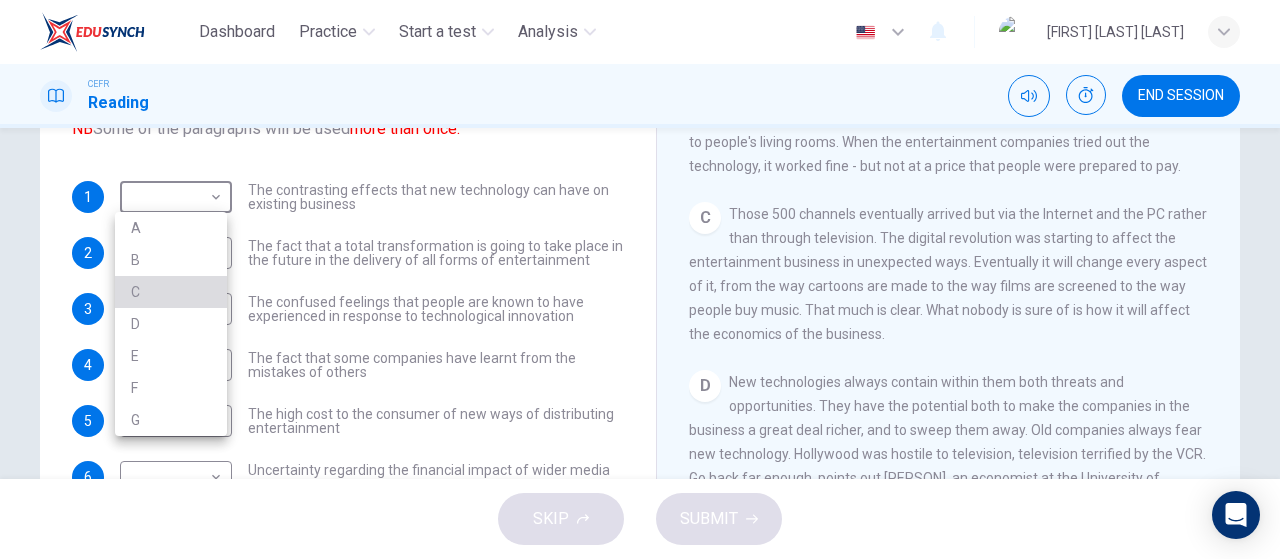 click on "C" at bounding box center [171, 292] 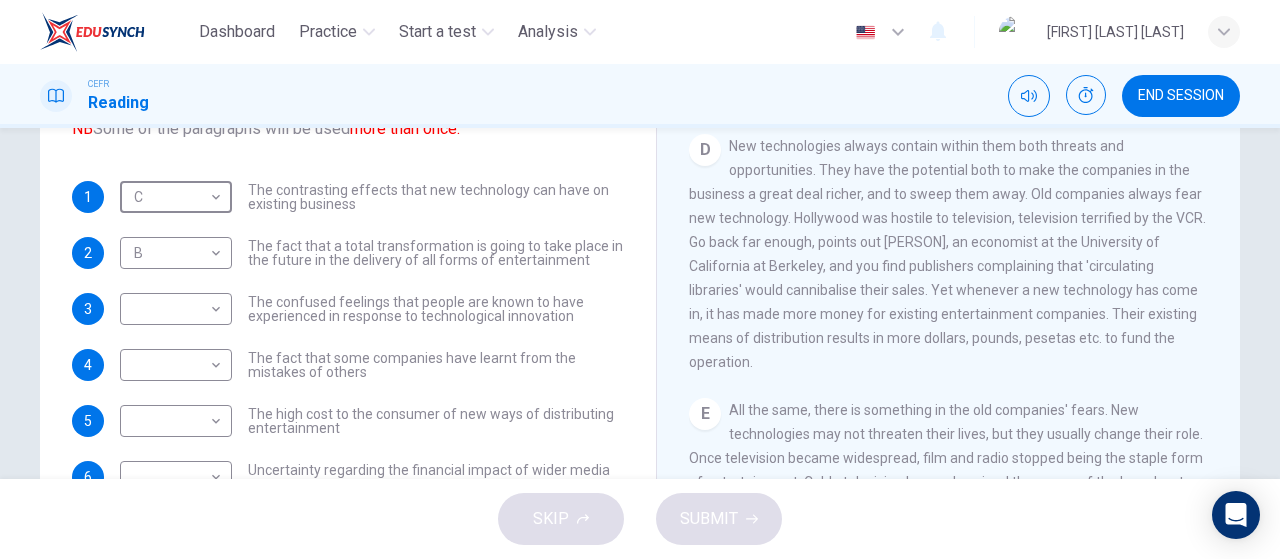 scroll, scrollTop: 821, scrollLeft: 0, axis: vertical 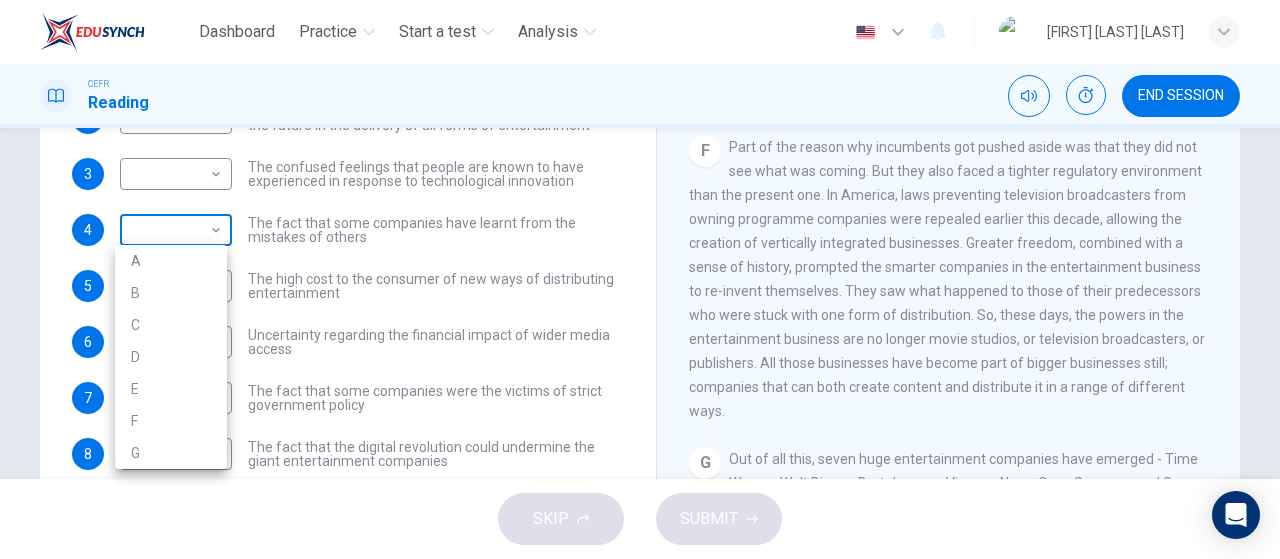 click on "Dashboard Practice Start a test Analysis English en ​ [FIRST] [LAST] CEFR Reading END SESSION Questions 1 - 8 The Reading Passage has 7 paragraphs  A-G .
Which paragraph mentions the following?
Write the appropriate letters  (A-G)  in the boxes below.
NB  Some of the paragraphs will be used  more than once. 1 C C ​ The contrasting effects that new technology can have on existing business 2 B B ​ The fact that a total transformation is going to take place in the future in the delivery of all forms of entertainment 3 ​ ​ The confused feelings that people are known to have experienced in response to technological innovation 4 ​ ​ The fact that some companies have learnt from the mistakes of others 5 ​ ​ The high cost to the consumer of new ways of distributing entertainment 6 ​ ​ Uncertainty regarding the financial impact of wider media access 7 ​ ​ The fact that some companies were the victims of strict government policy 8 ​ ​ Wheel of Fortune CLICK TO ZOOM A B C D E" at bounding box center [640, 279] 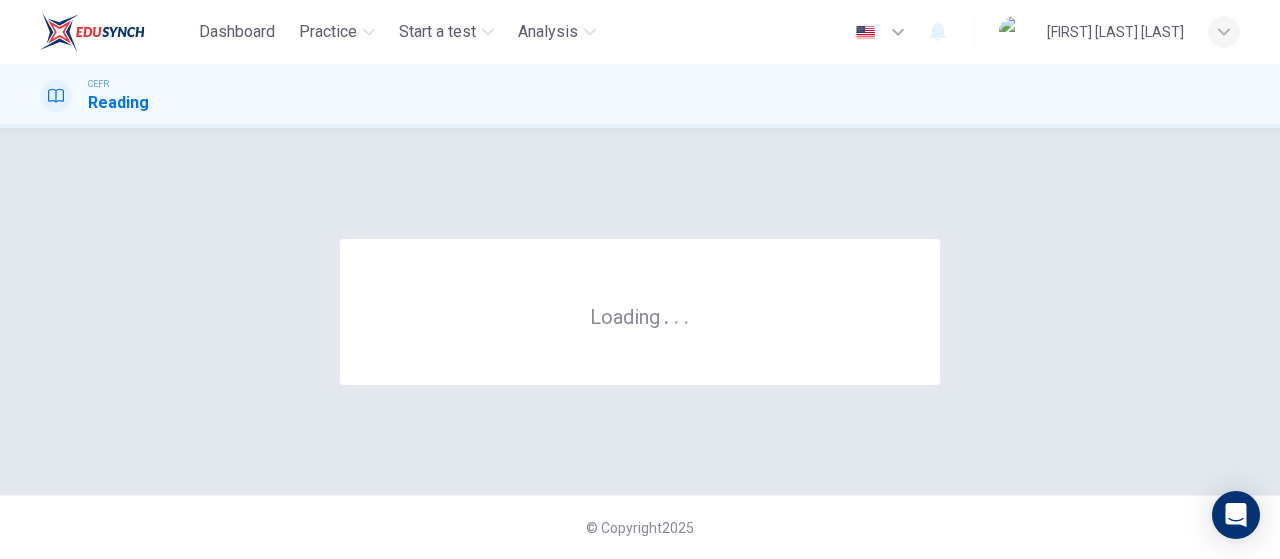 scroll, scrollTop: 0, scrollLeft: 0, axis: both 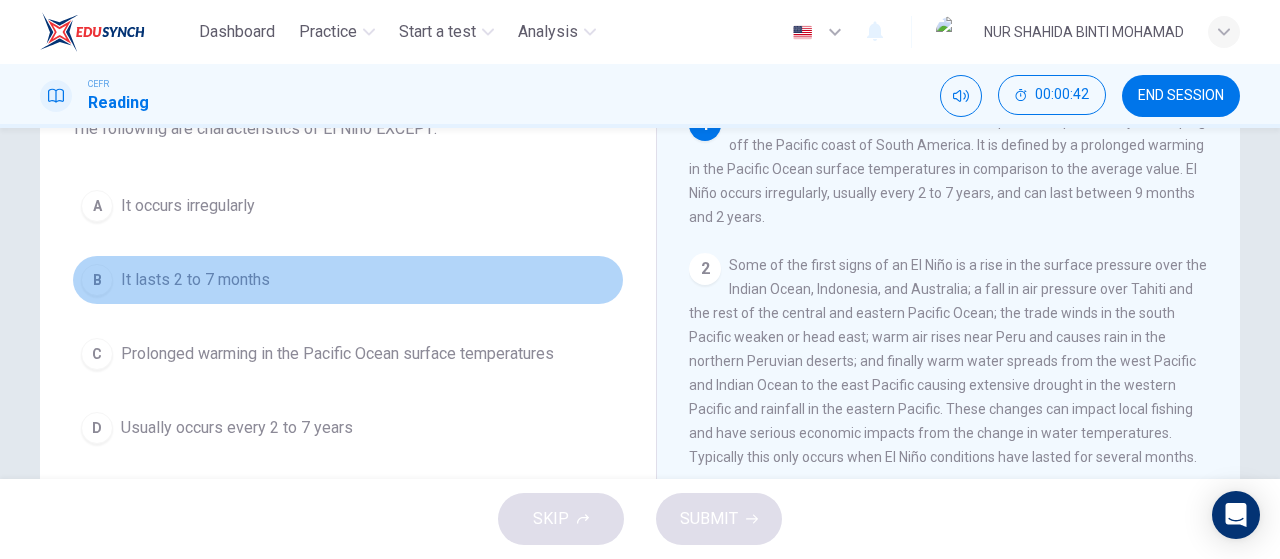 click on "It lasts 2 to 7 months" at bounding box center [188, 206] 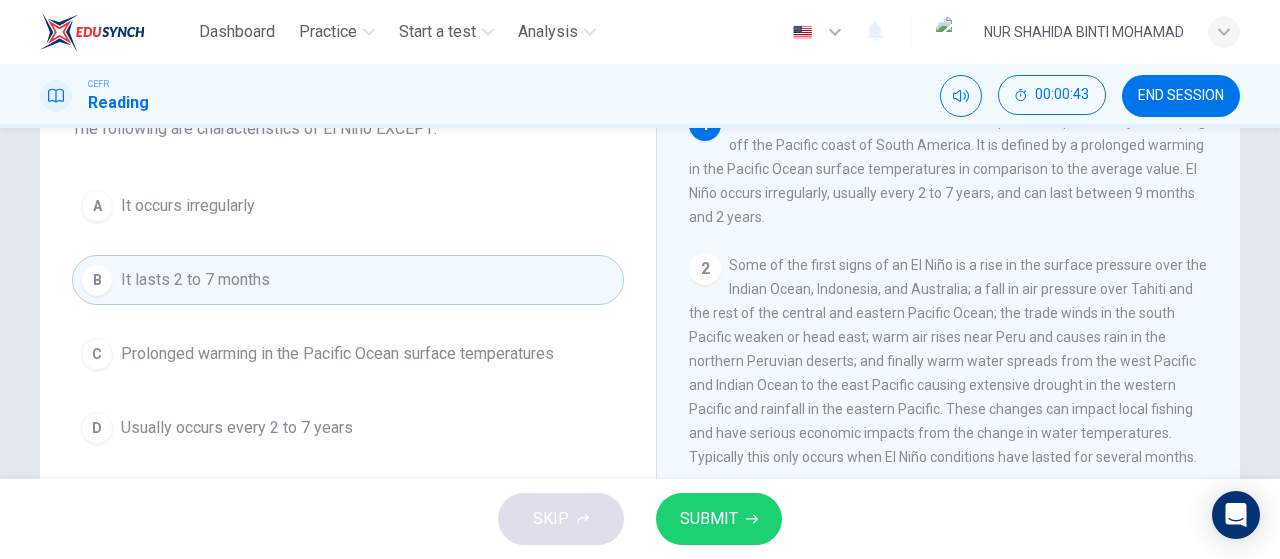 click on "SUBMIT" at bounding box center (709, 519) 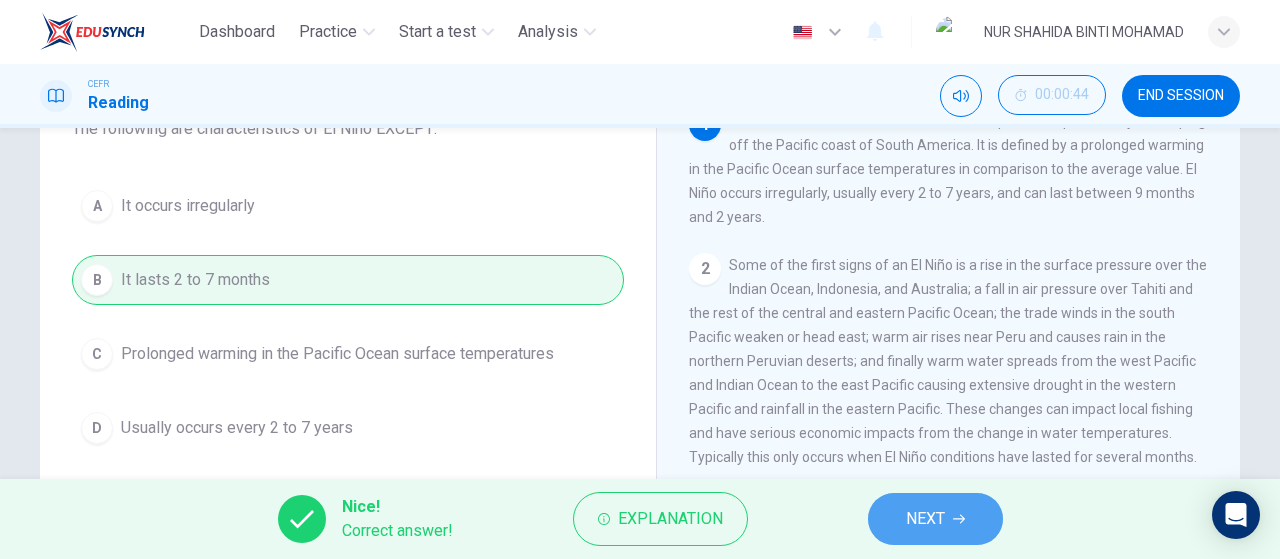 click on "NEXT" at bounding box center [935, 519] 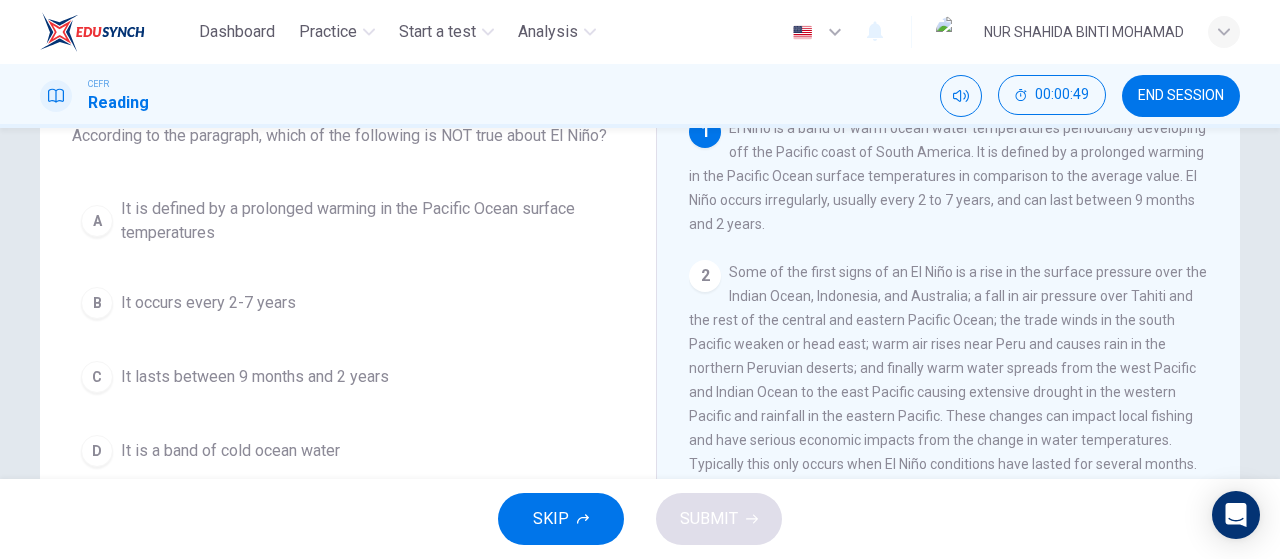 scroll, scrollTop: 143, scrollLeft: 0, axis: vertical 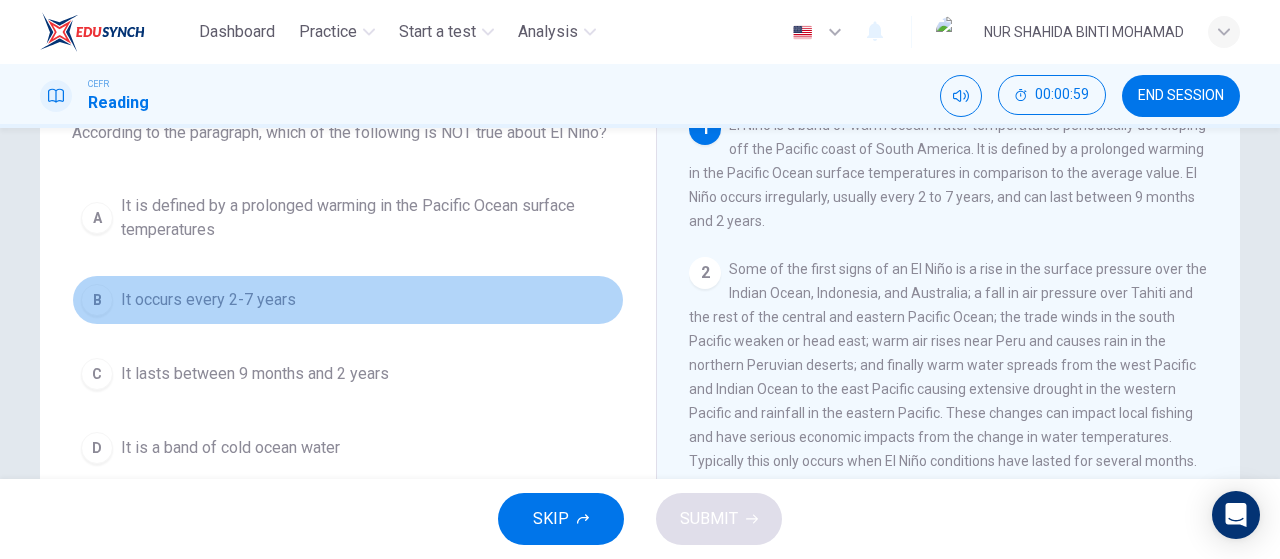 click on "B It occurs every 2-7 years" at bounding box center [348, 300] 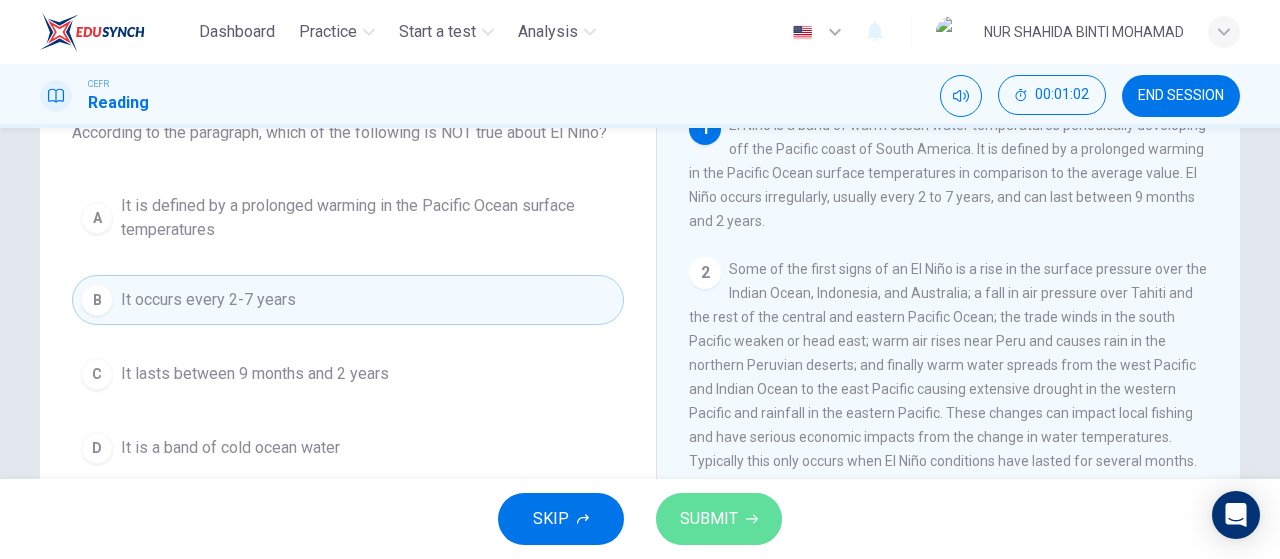 click on "SUBMIT" at bounding box center (709, 519) 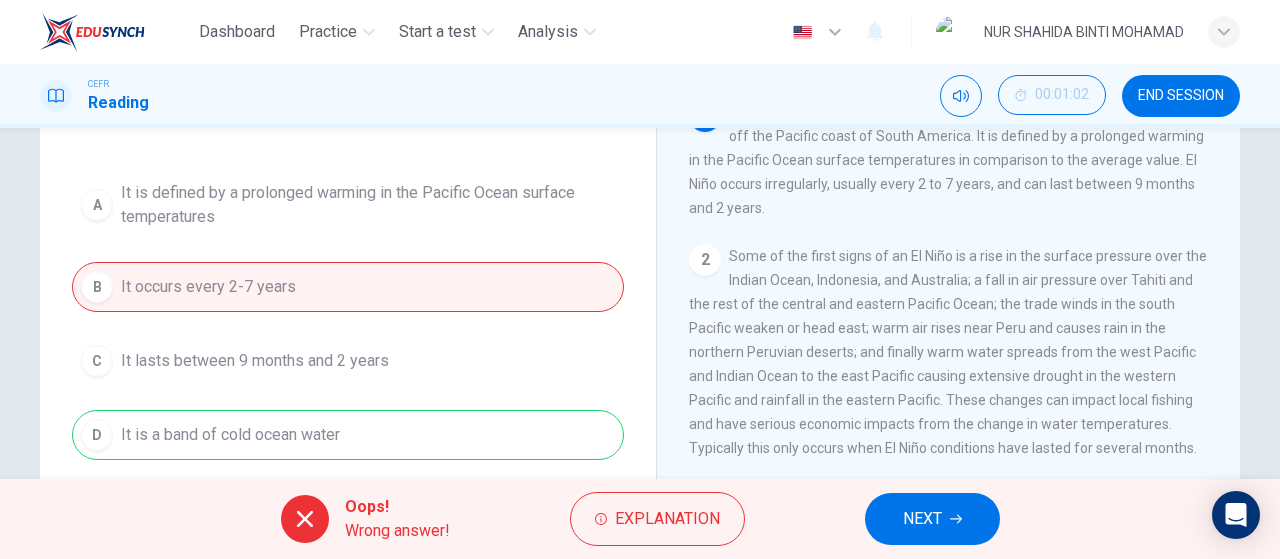 scroll, scrollTop: 164, scrollLeft: 0, axis: vertical 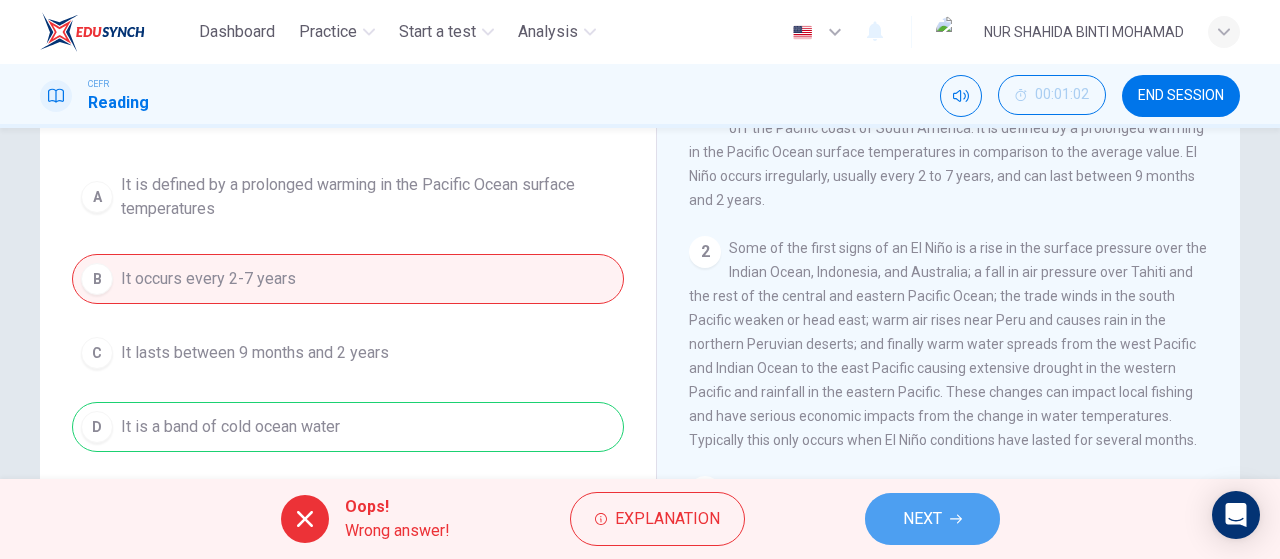 click on "NEXT" at bounding box center [932, 519] 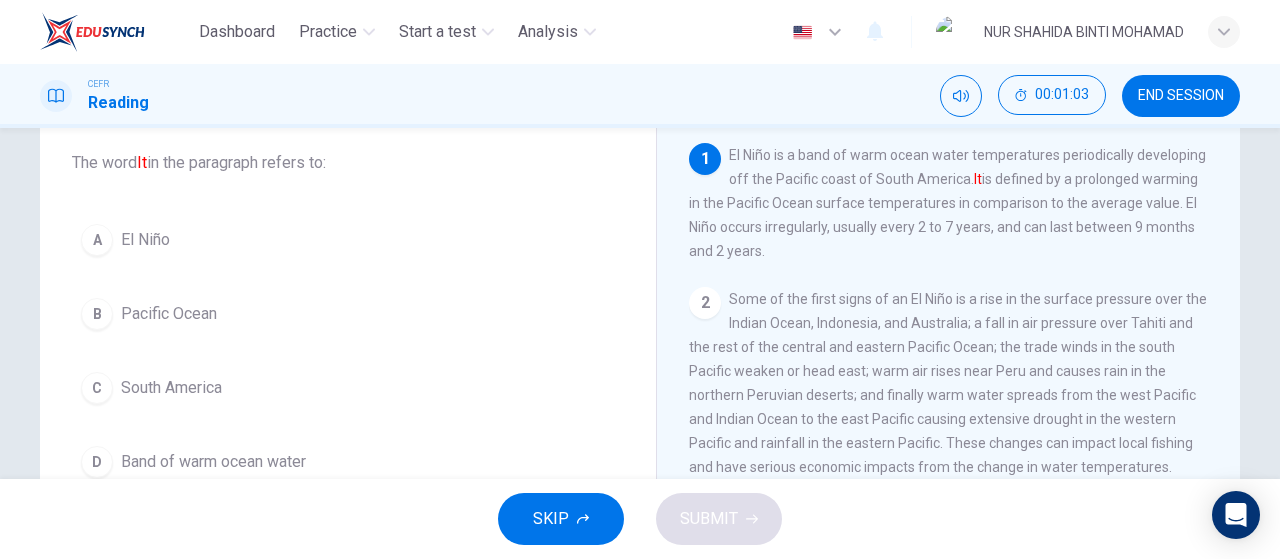 scroll, scrollTop: 112, scrollLeft: 0, axis: vertical 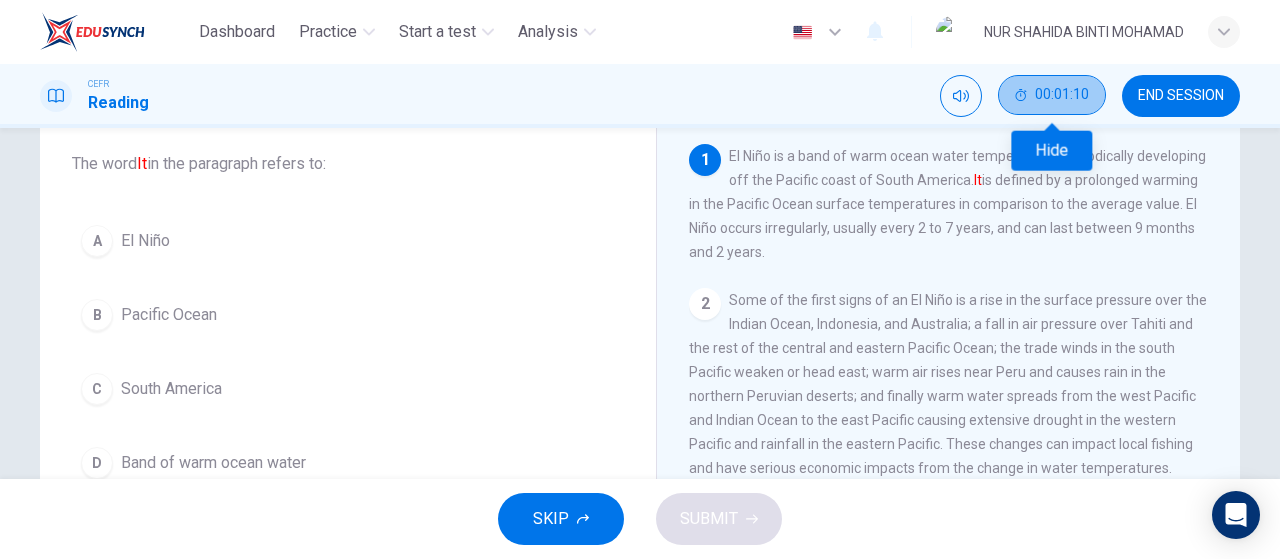 click on "00:01:10" at bounding box center [1062, 95] 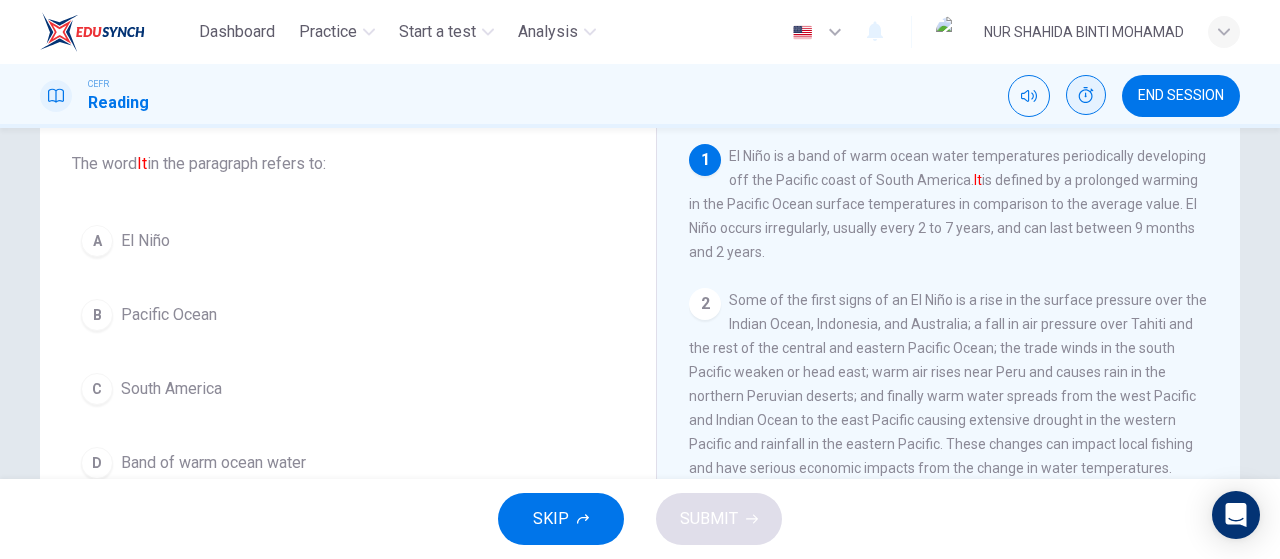 click on "1 El Niño is a band of warm ocean water temperatures periodically developing off the Pacific coast of South America.  It  is defined by a prolonged warming in the Pacific Ocean surface temperatures in comparison to the average value. El Niño occurs irregularly, usually every 2 to 7 years, and can last between 9 months and 2 years. 2 3 The atmospheric component of El Niño is called the Southern Oscillation. This is an oscillation in surface air pressure between the tropical eastern and western Pacific ocean waters. It is measured by the Southern Oscillation Index (SOI) which is computed from fluctuation in surface air pressure differences between Tahiti and Darwin, Australia. Because low atmospheric pressure tends to occur over warm water, when the SOI is a negative value, it indicates El Niño conditions. When they are sustained for an extended period of time it is classified as El Niño episodes. 4" at bounding box center (962, 447) 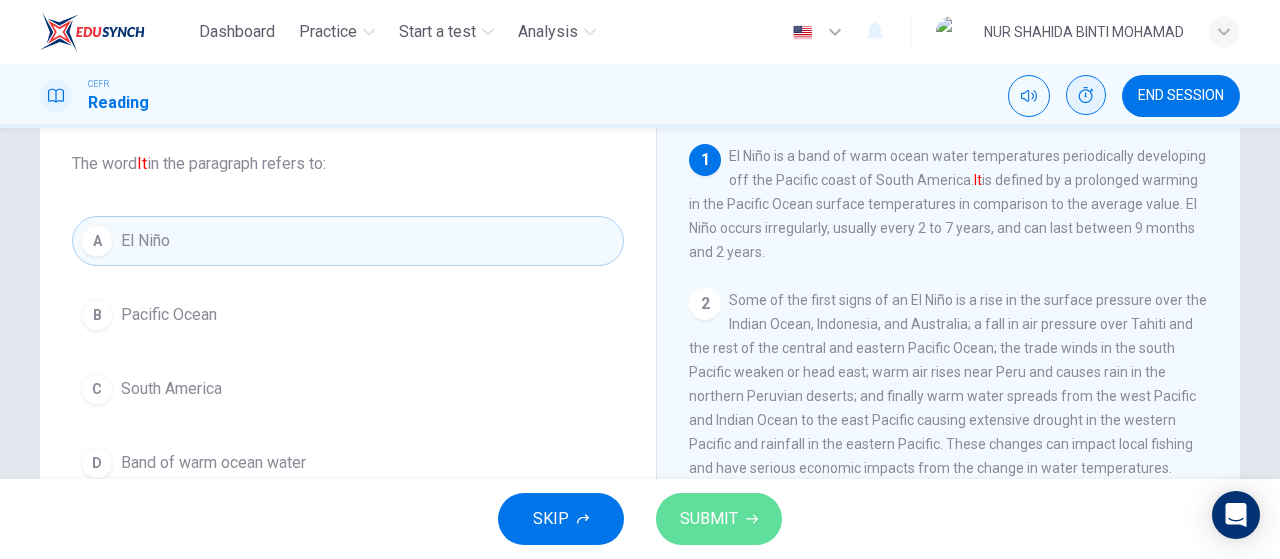 click on "SUBMIT" at bounding box center (719, 519) 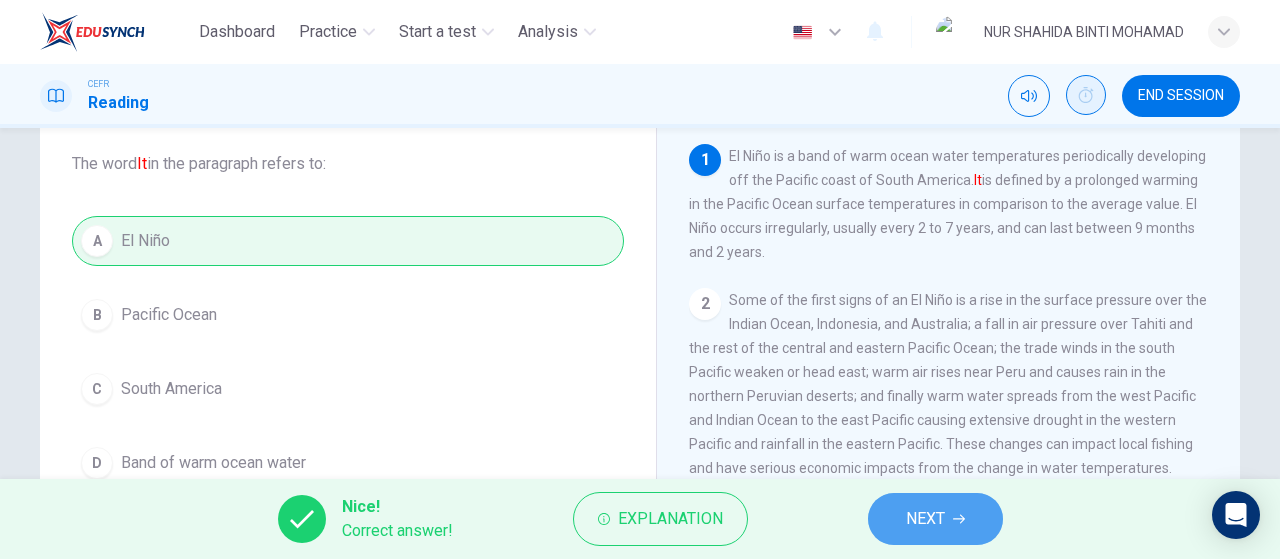 click on "NEXT" at bounding box center [935, 519] 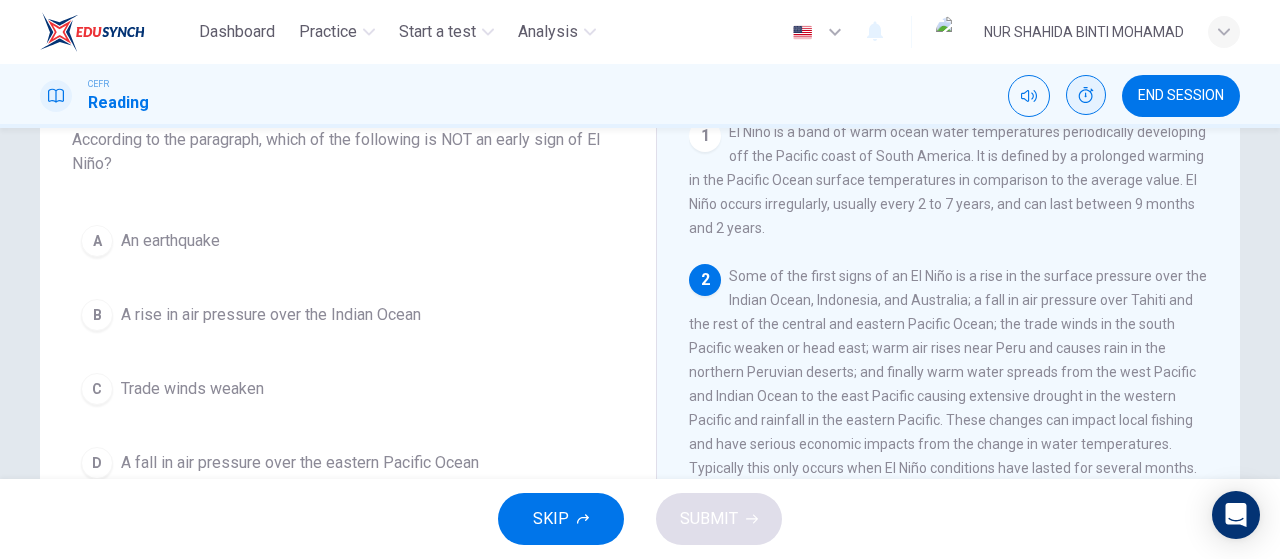 scroll, scrollTop: 146, scrollLeft: 0, axis: vertical 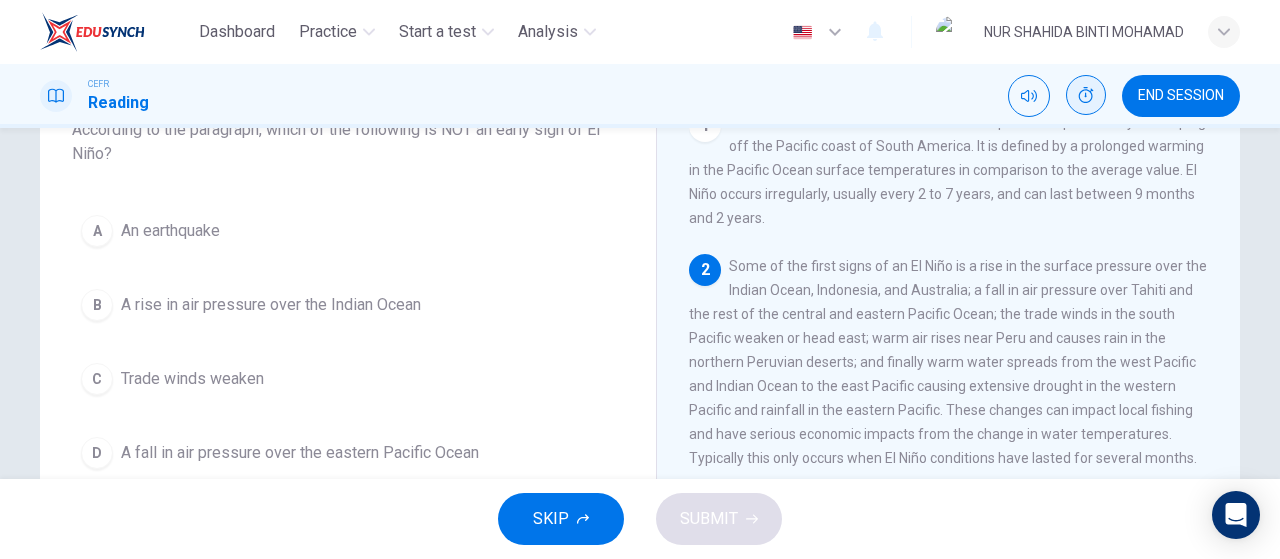 click on "Question 4 According to the paragraph, which of the following is NOT an early sign of El Niño? A An earthquake B A rise in air pressure over the Indian Ocean C Trade winds weaken D A fall in air pressure over the eastern Pacific Ocean" at bounding box center [348, 270] 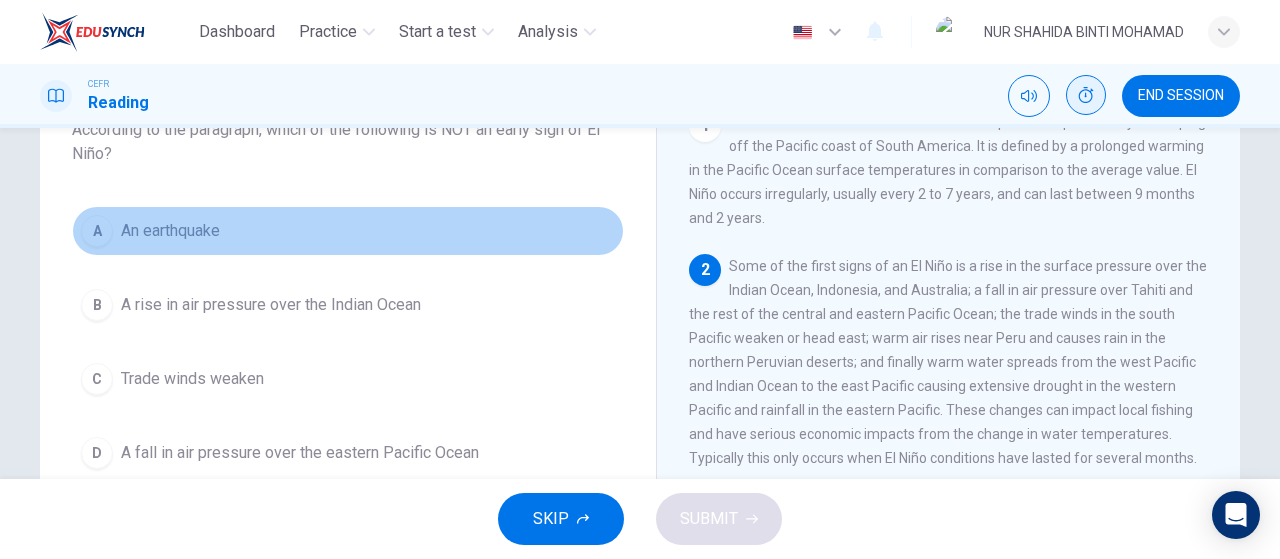 click on "A An earthquake" at bounding box center (348, 231) 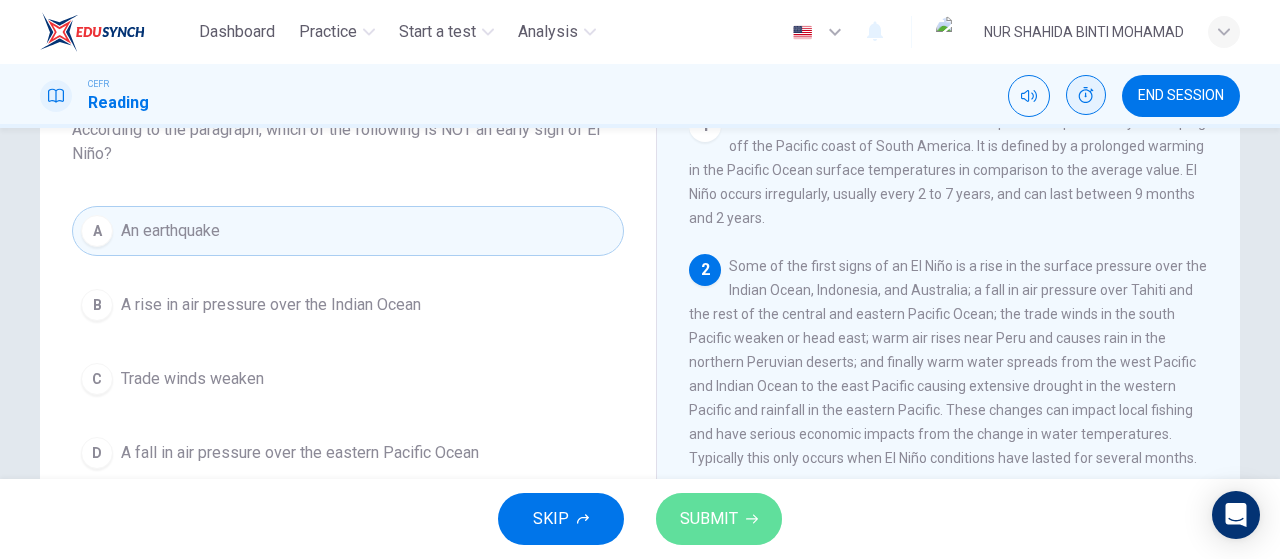 click on "SUBMIT" at bounding box center (709, 519) 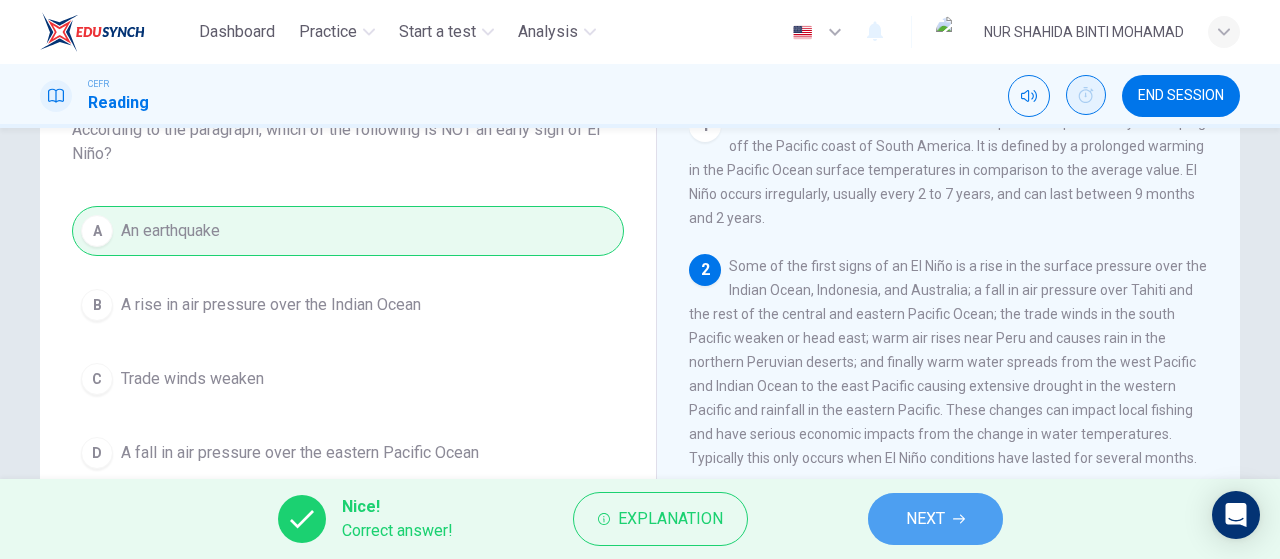 click at bounding box center (959, 519) 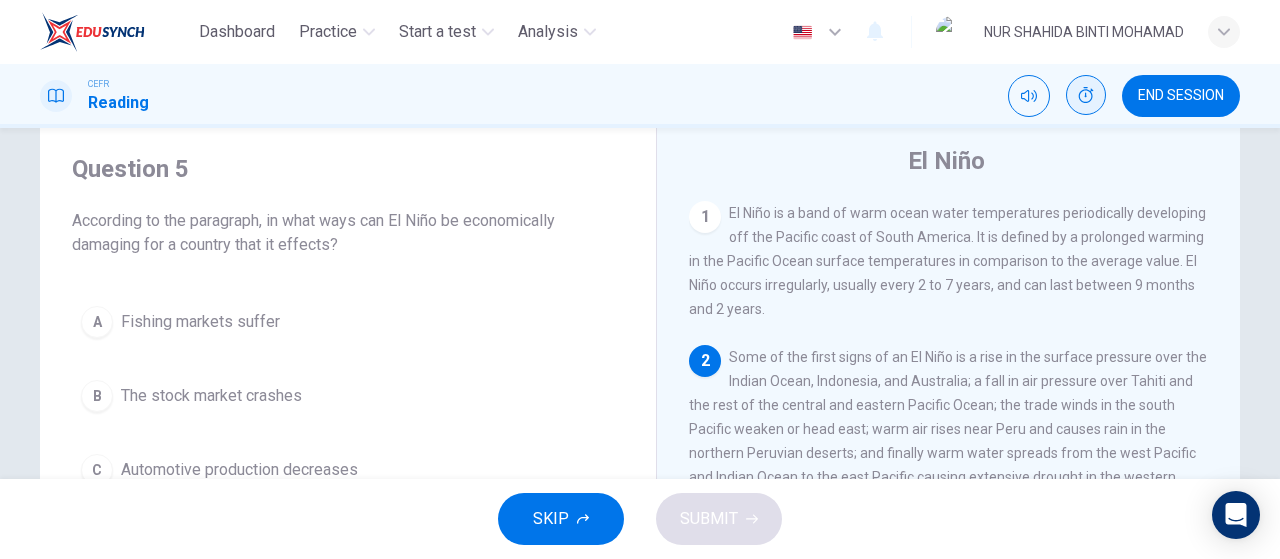 scroll, scrollTop: 56, scrollLeft: 0, axis: vertical 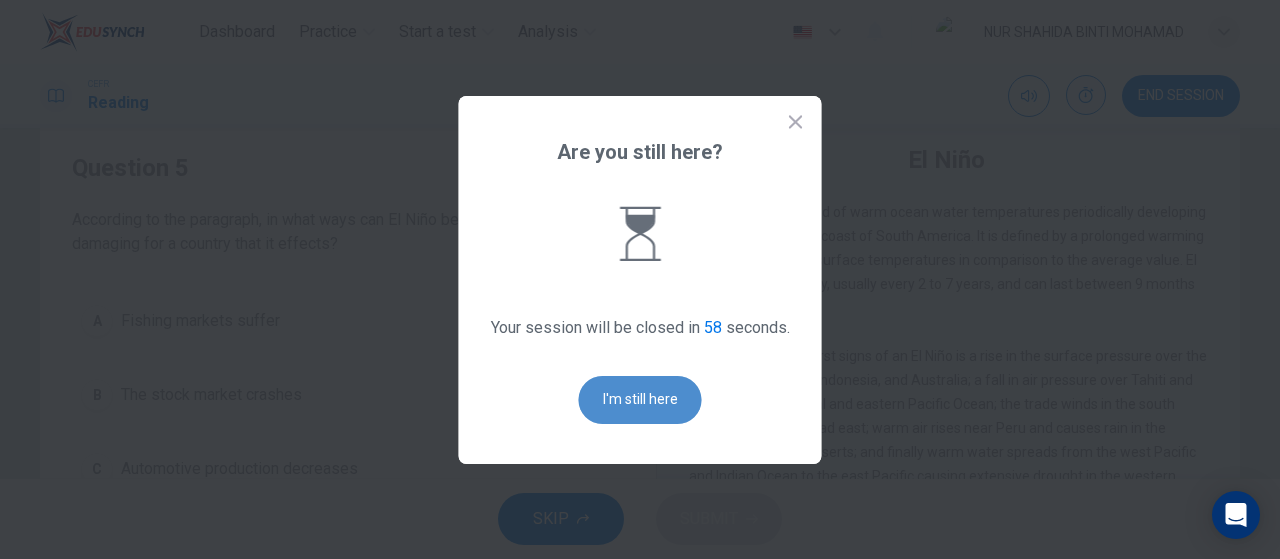 click on "I'm still here" at bounding box center [640, 400] 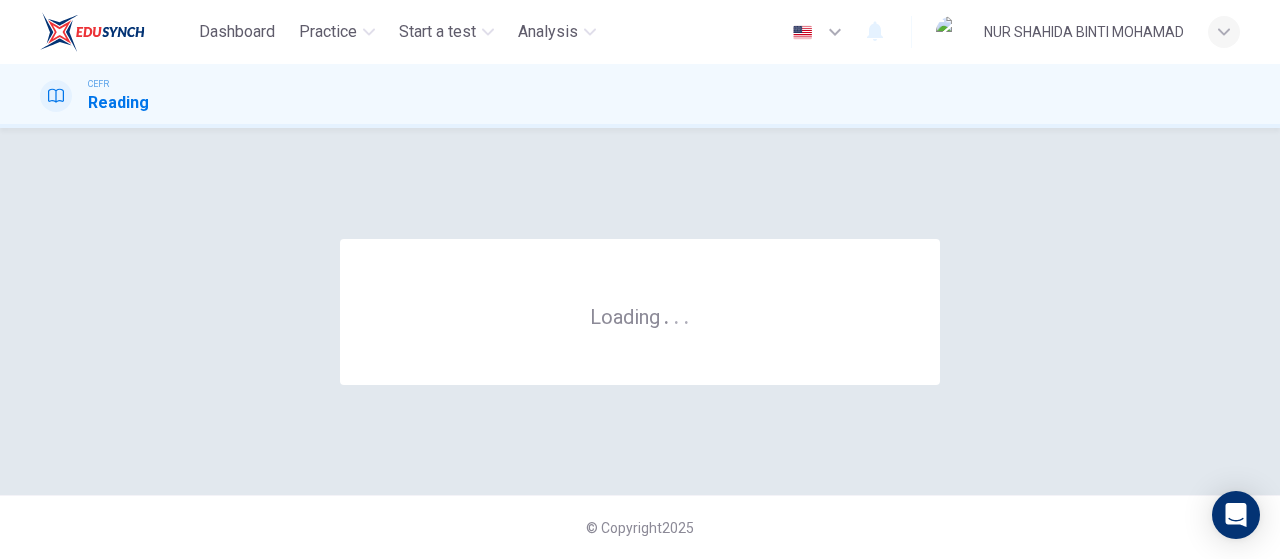 scroll, scrollTop: 0, scrollLeft: 0, axis: both 